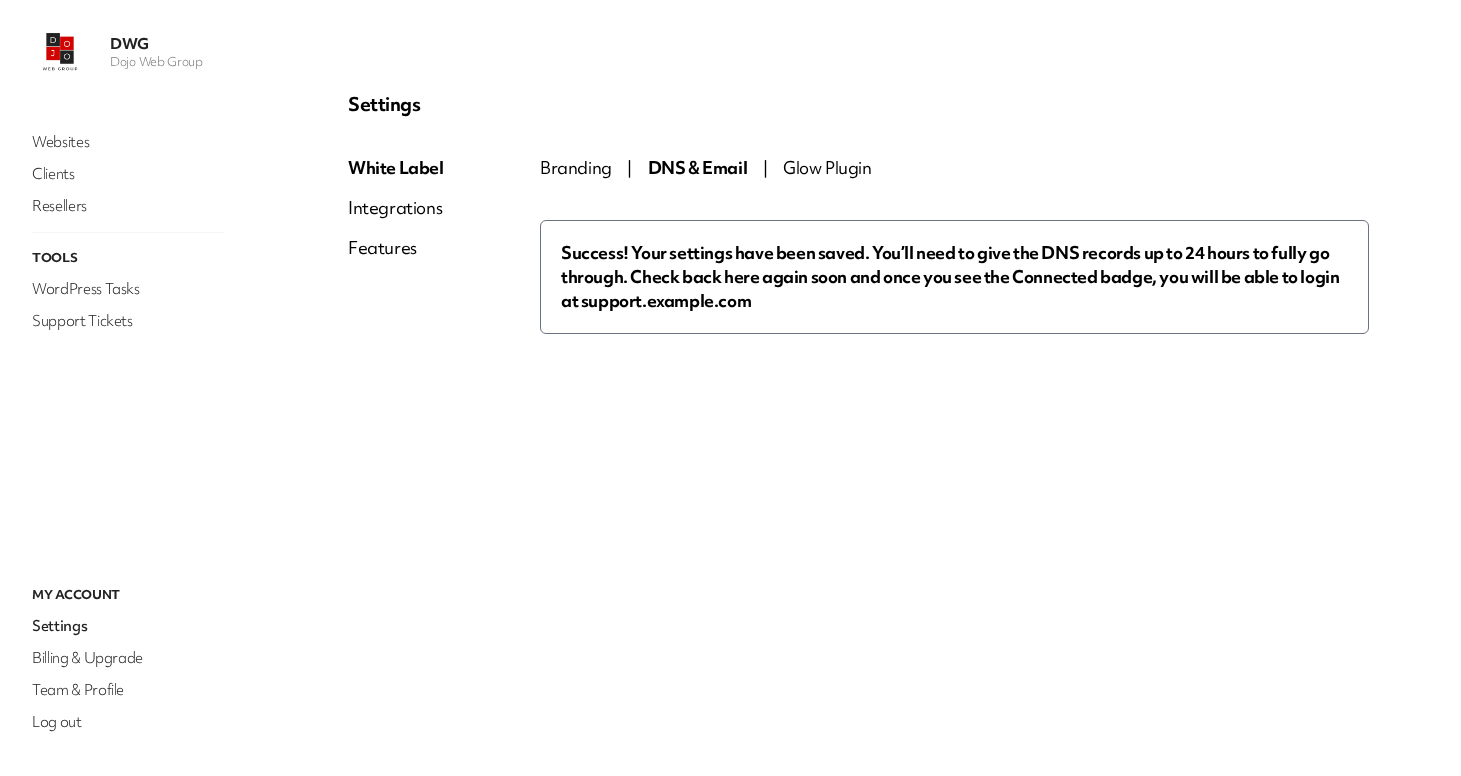 scroll, scrollTop: 0, scrollLeft: 0, axis: both 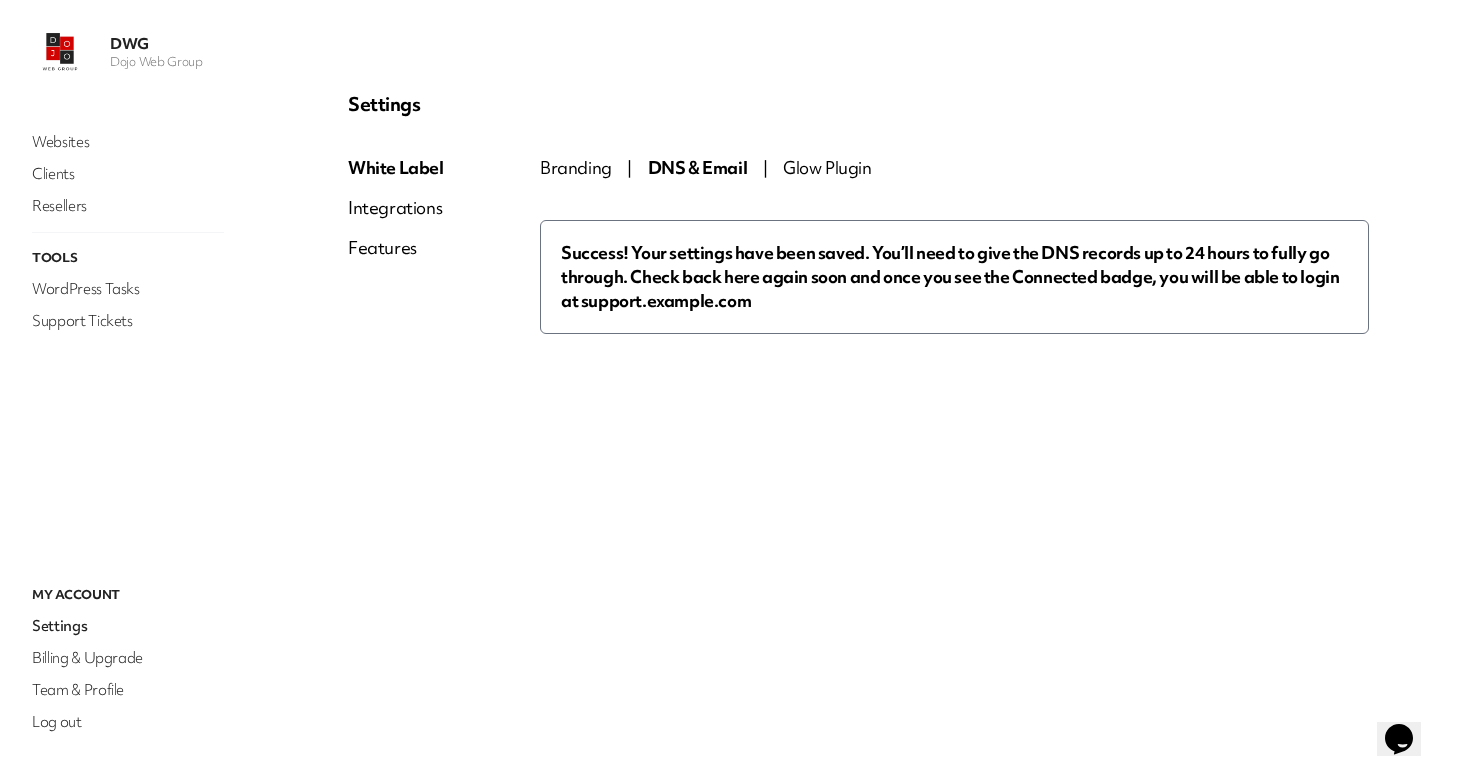 click on "DNS & Email" at bounding box center (698, 167) 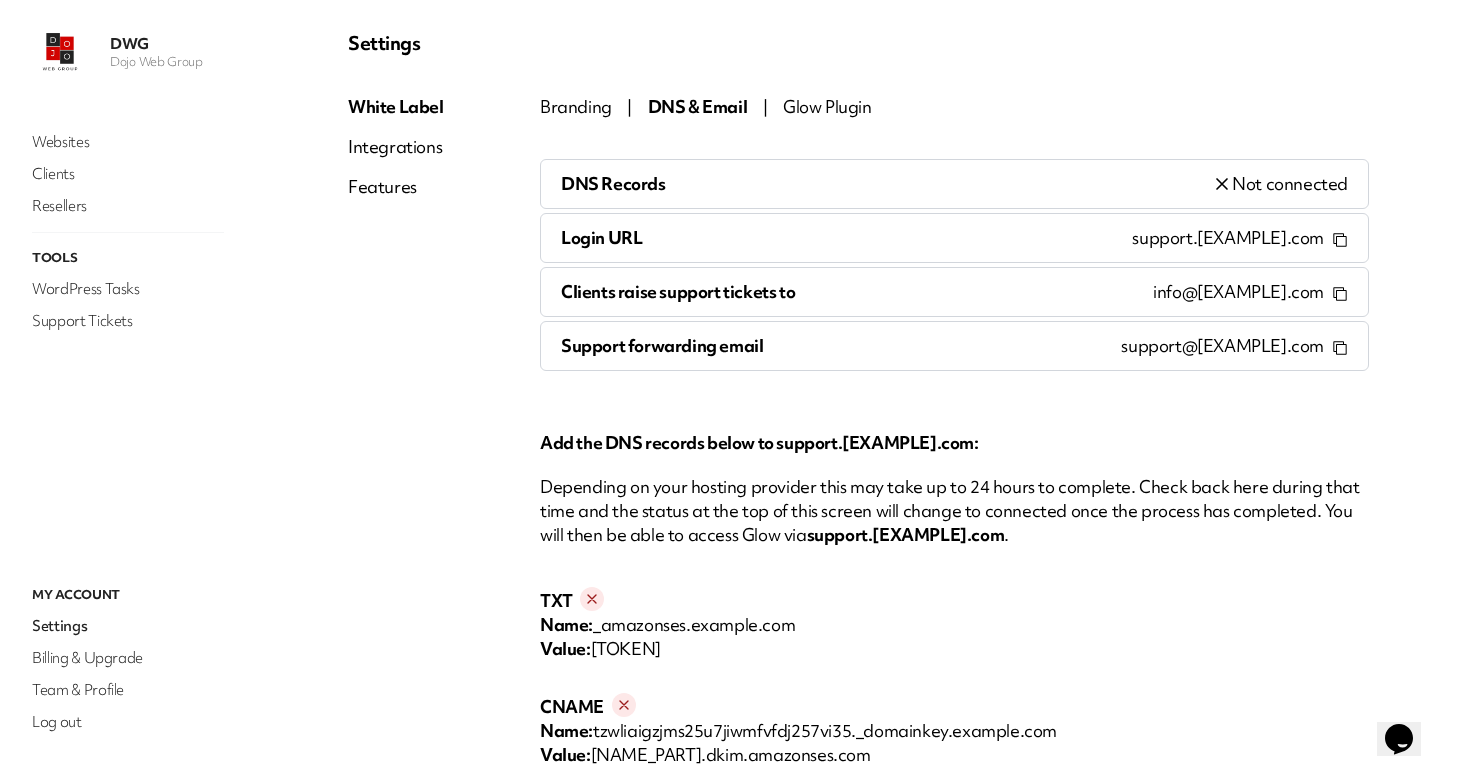 scroll, scrollTop: 65, scrollLeft: 0, axis: vertical 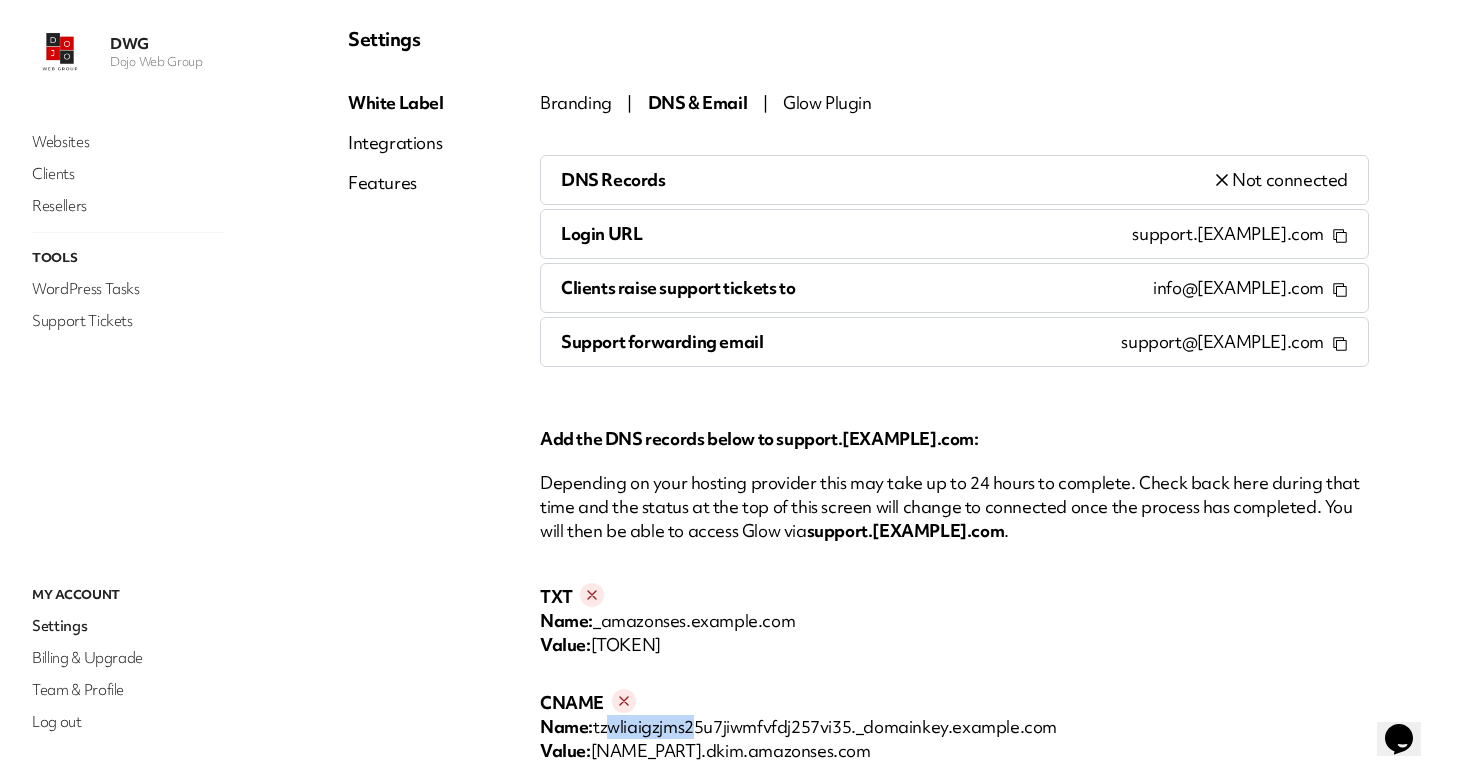 drag, startPoint x: 599, startPoint y: 729, endPoint x: 719, endPoint y: 716, distance: 120.70211 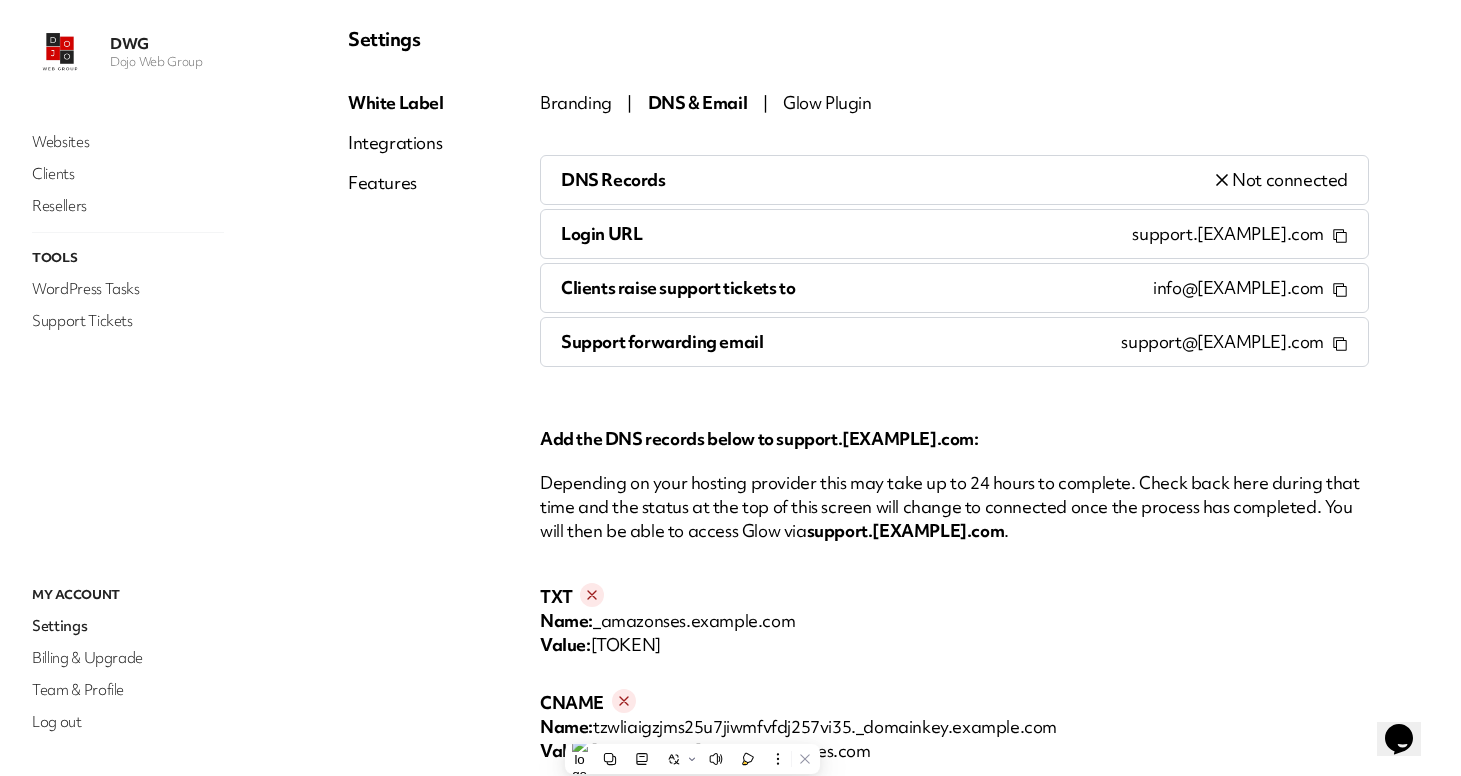 click on "TXT       Name:  _amazonses.example.com   Value:  QSSUtJZ81yeuWdfCcnqtvKfBa7AiOkhcqSajYprIc/Y= CNAME       Name:  tzwliaigzjms25u7jiwmfvfdj257vi35._domainkey.example.com   Value:  tzwliaigzjms25u7jiwmfvfdj257vi35.dkim.amazonses.com CNAME       Name:  wacq3hsjc2igtr6wehi3z3llddmrshz4._domainkey.example.com   Value:  wacq3hsjc2igtr6wehi3z3llddmrshz4.dkim.amazonses.com CNAME       Name:  fdfk5iwjzdex5zh6qbaxetx5kwqhx5ak._domainkey.example.com   Value:  fdfk5iwjzdex5zh6qbaxetx5kwqhx5ak.dkim.amazonses.com   CNAME       Name:  _9ff675a284c86e08a9022f6b4d2ec04c.support.example.com.   Value:  _821f9bcea2c1cd7380a34ae214f42c2d.xlfgrmvvlj.acm-validations.aws.   CNAME       Name:  support.example.com   Value:  my.getglow.io" at bounding box center (954, 885) 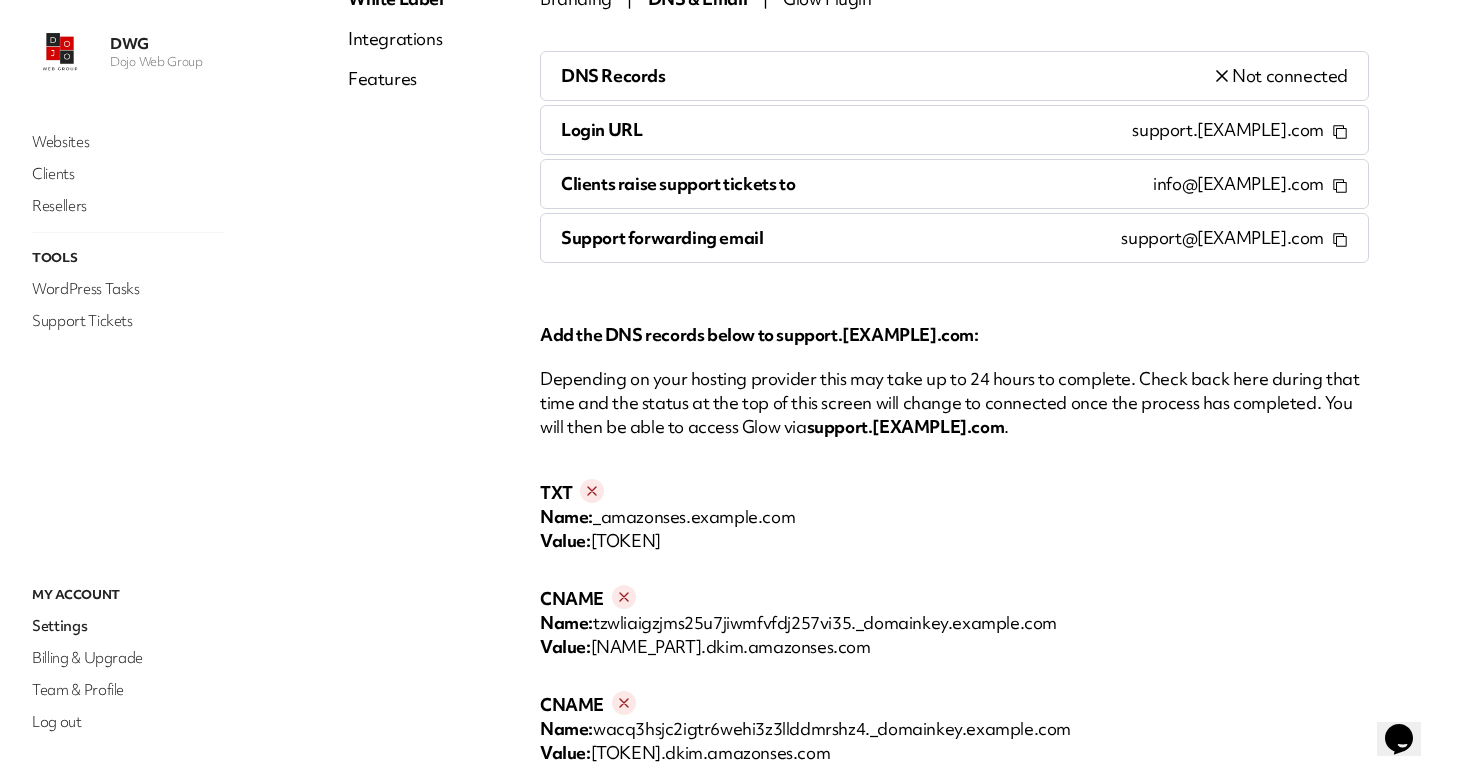 scroll, scrollTop: 199, scrollLeft: 0, axis: vertical 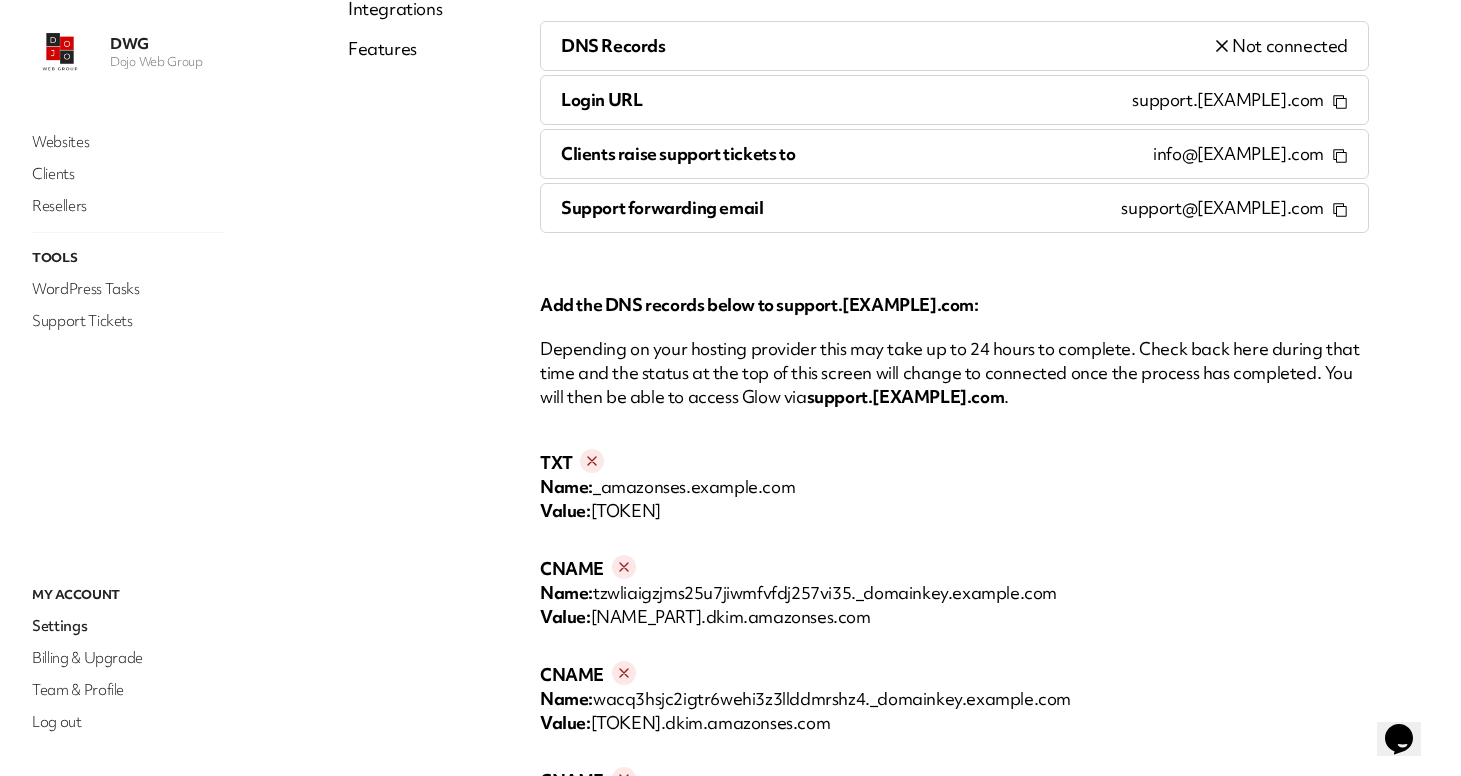 drag, startPoint x: 1094, startPoint y: 102, endPoint x: 1302, endPoint y: 104, distance: 208.00961 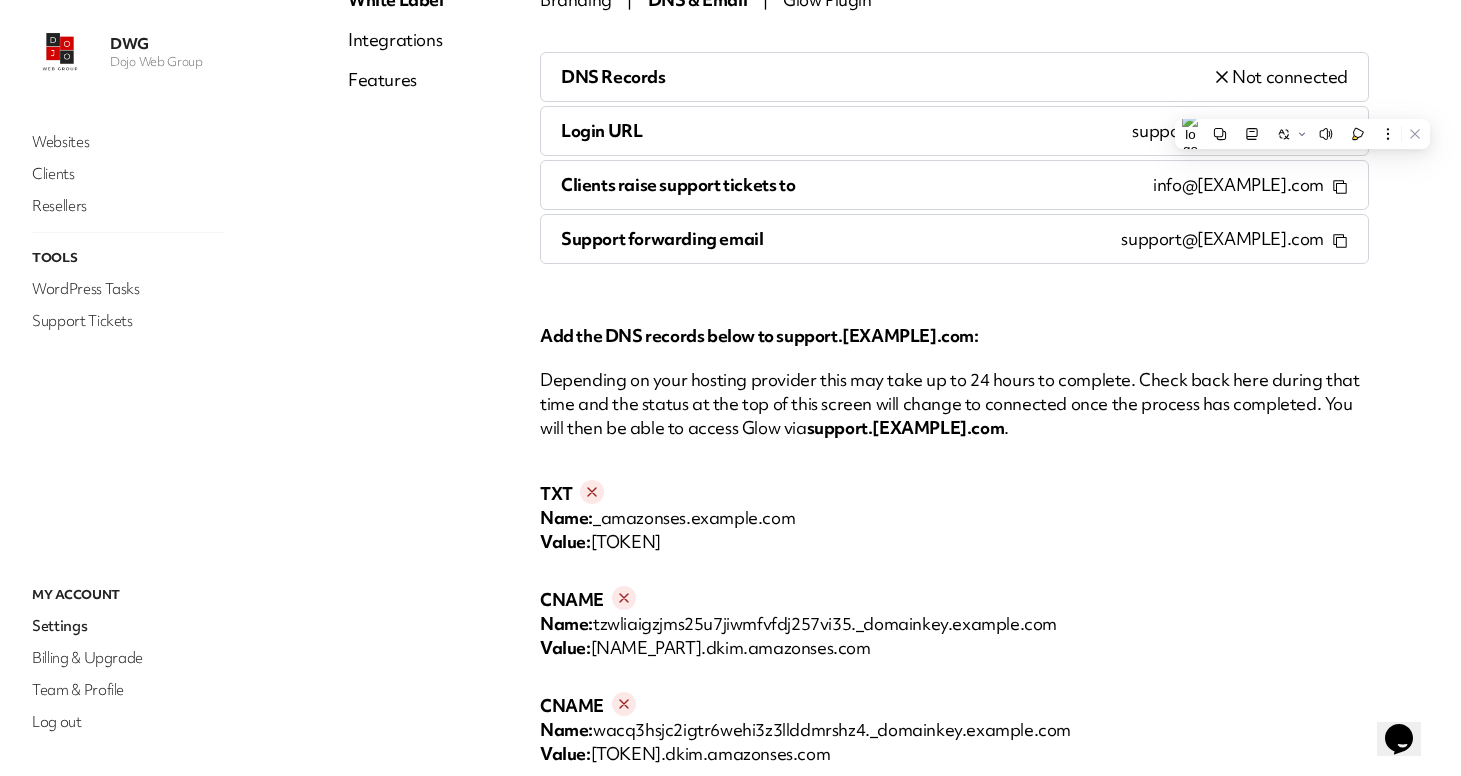 scroll, scrollTop: 0, scrollLeft: 0, axis: both 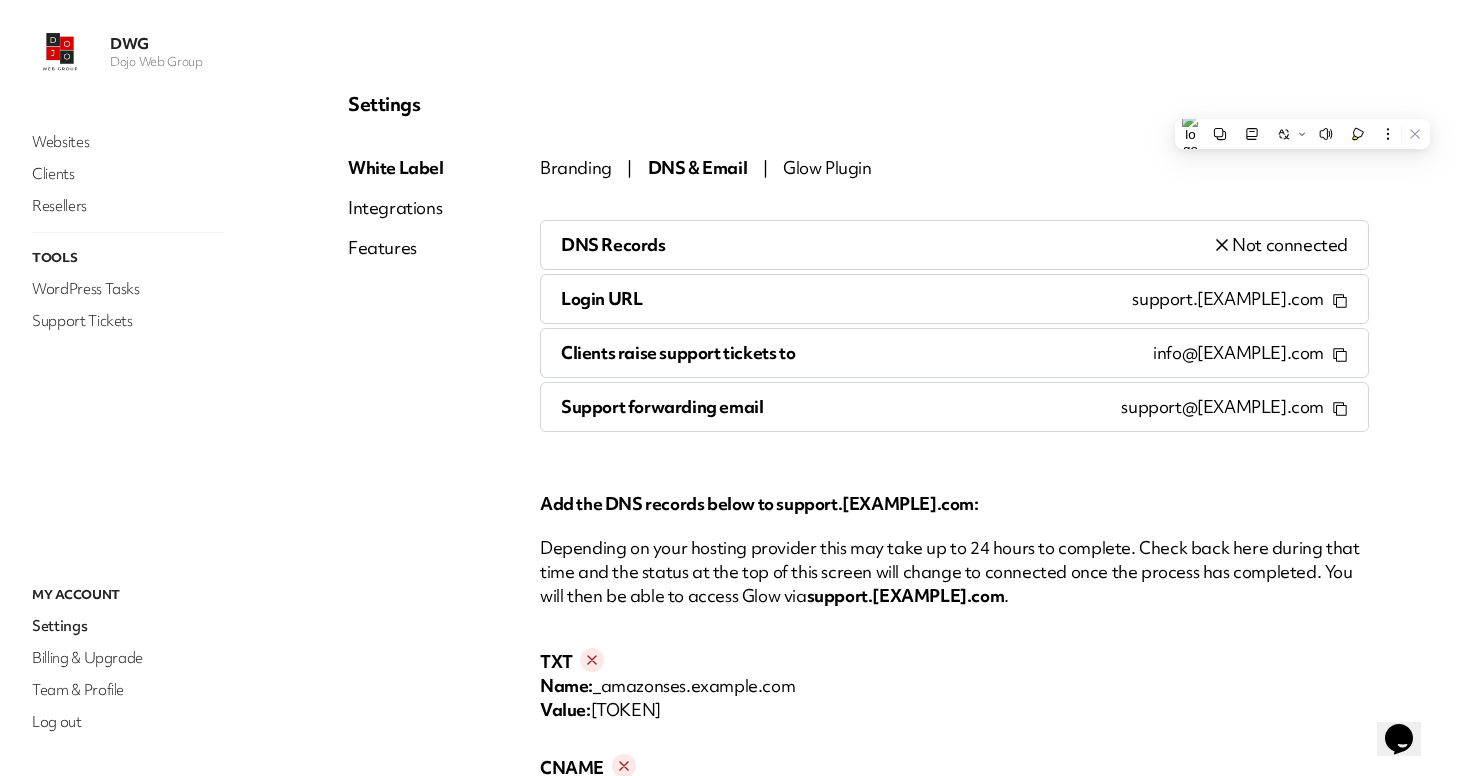 click on "DNS Records
Not connected
Login URL
support.[EXAMPLE].com
Clients raise support tickets to
info@[EXAMPLE].com
Support forwarding email
support@[EXAMPLE].com
Add the DNS records below to support.[EXAMPLE].com:   Depending on your hosting provider this may take up to 24 hours to complete. Check back here during that time and the status at the top of this screen will change to connected once the process has completed. You will then be able to access Glow via  support.[EXAMPLE].com .       TXT       Name:  _amazonses.[EXAMPLE].com   Value:  [TOKEN] CNAME       Name:  [NAME_PART]._domainkey.[EXAMPLE].com   Value:  [NAME_PART].dkim.amazonses.com CNAME       Name:   Value: CNAME       Name:   Value:   CNAME       Name:" at bounding box center [954, 736] 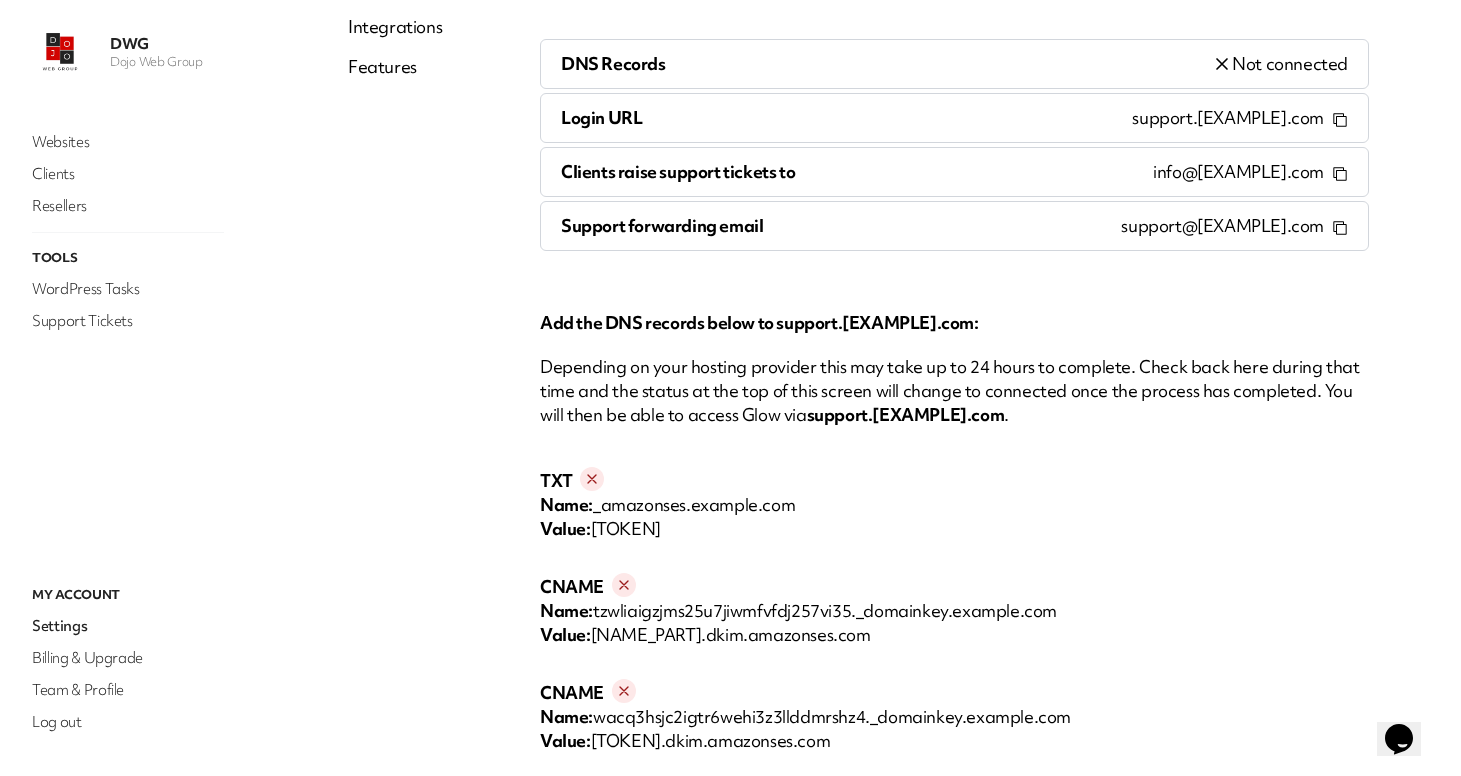 scroll, scrollTop: 147, scrollLeft: 0, axis: vertical 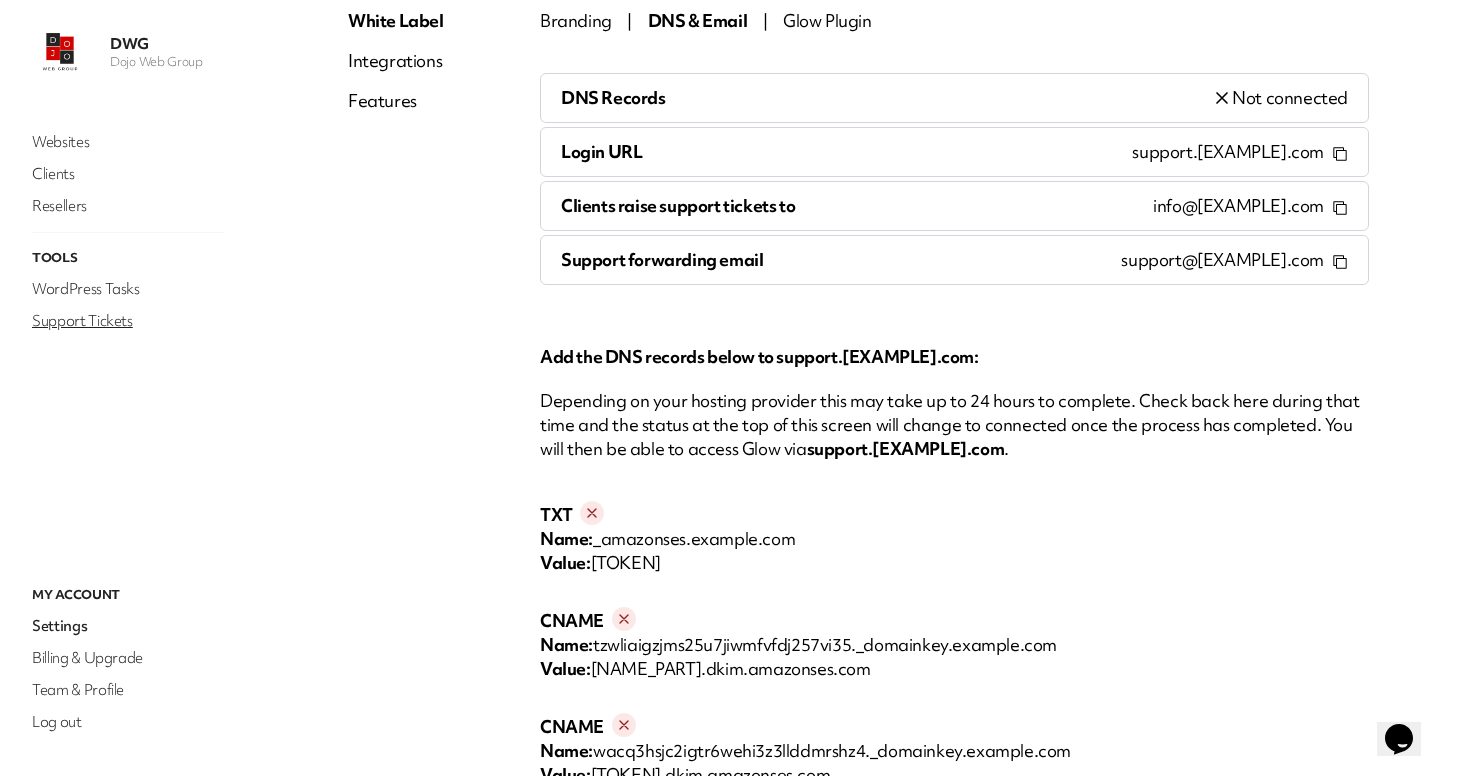 click on "Support Tickets" at bounding box center [128, 321] 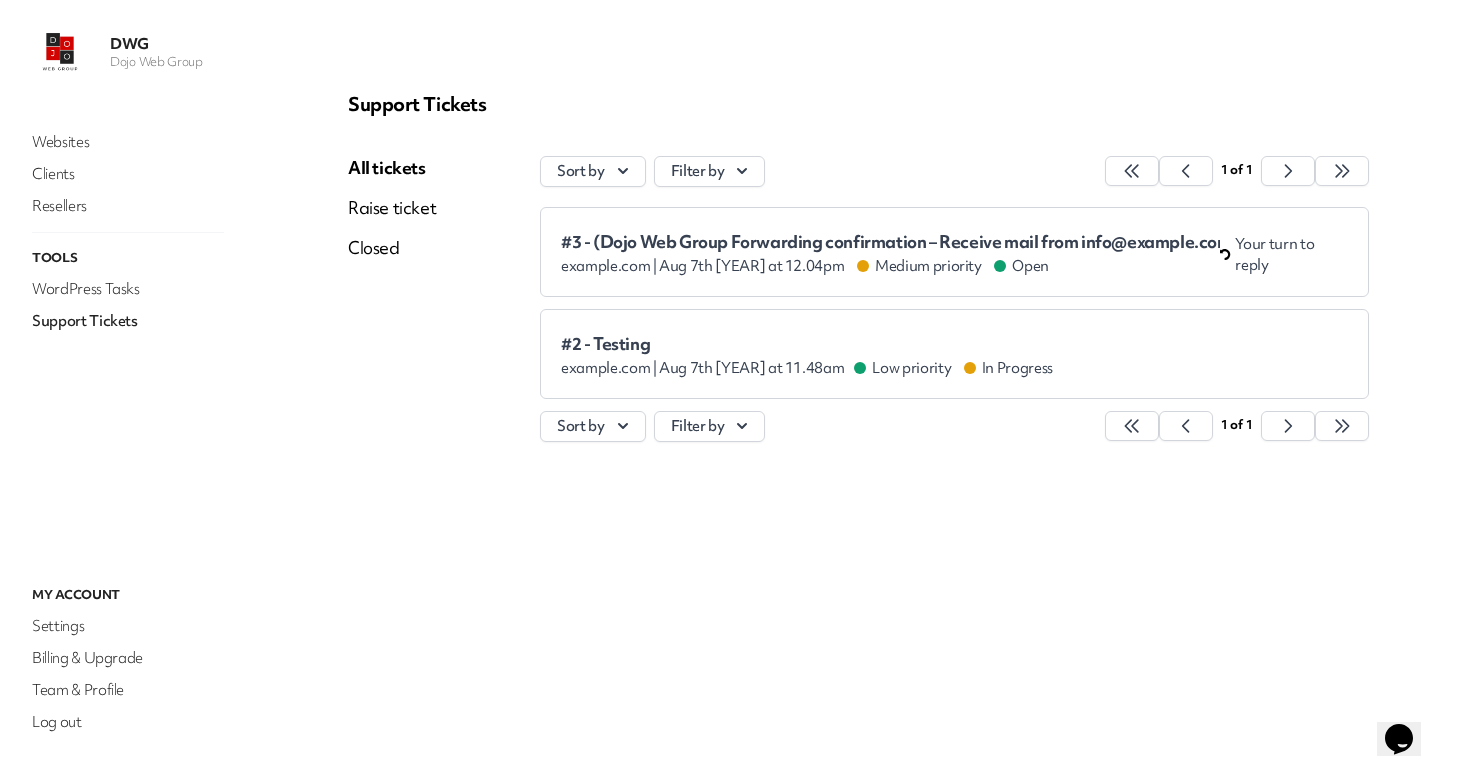 scroll, scrollTop: 0, scrollLeft: 0, axis: both 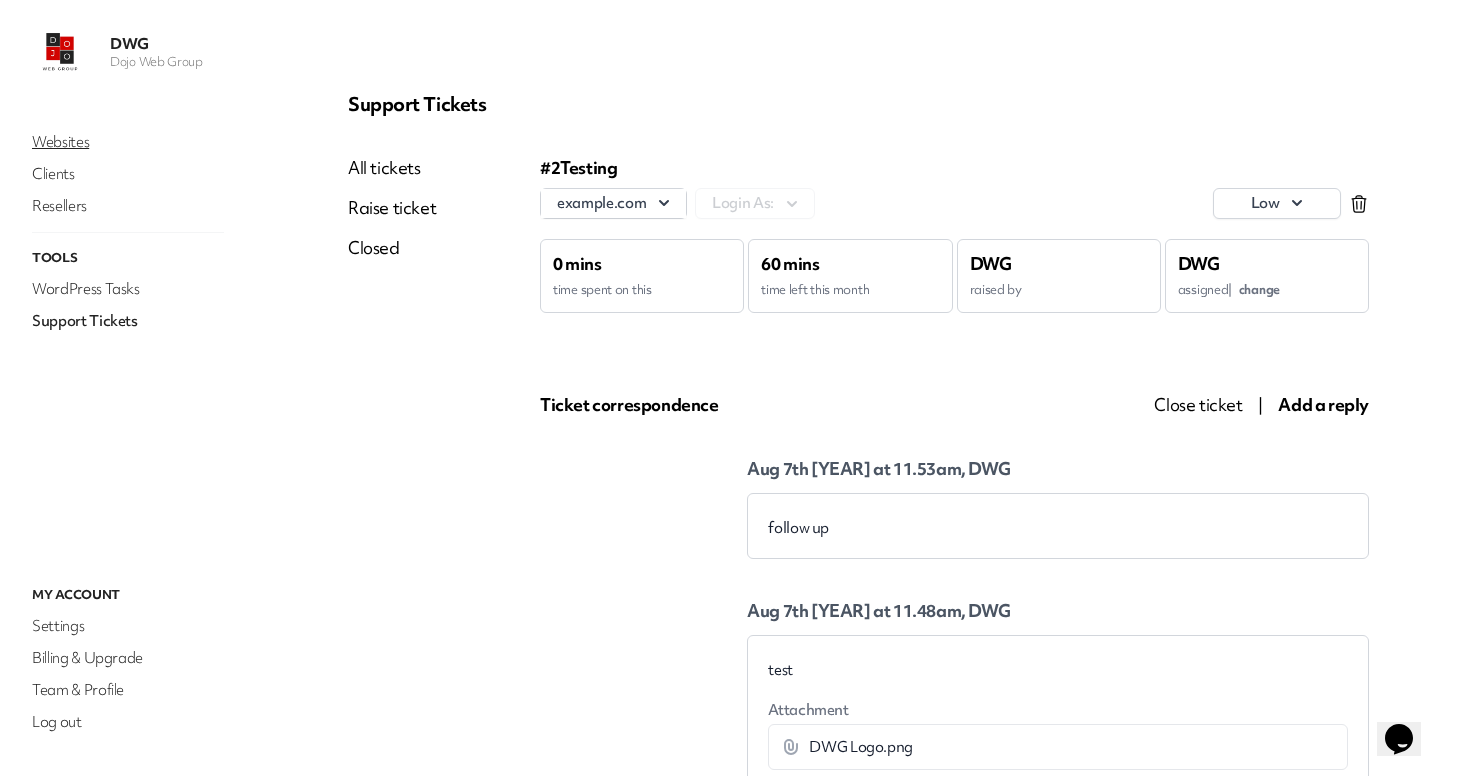 click on "Websites" at bounding box center (128, 142) 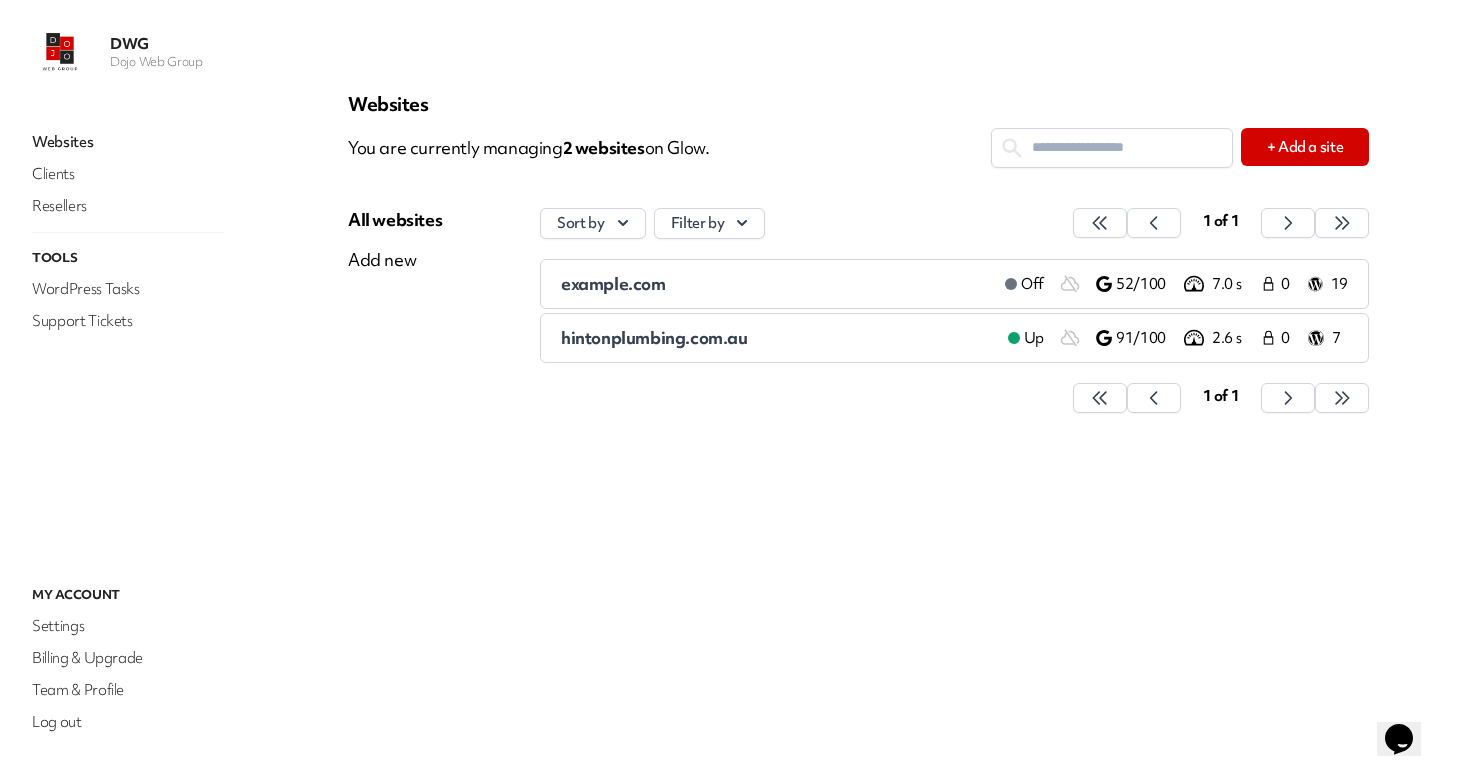 click on "hintonplumbing.com.au
Up
91/100     2.6 s
0
7" at bounding box center [954, 338] 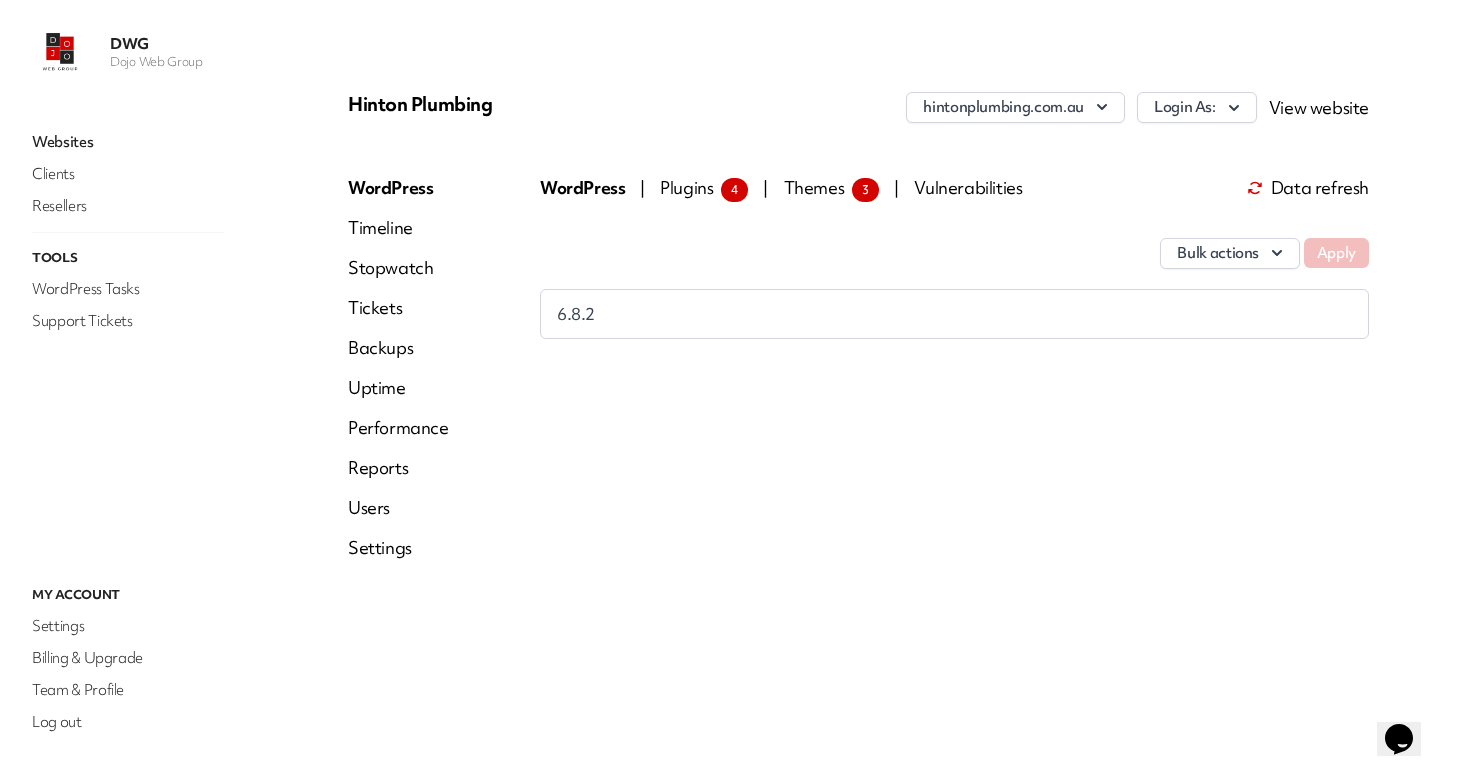 click on "Plugins
4" at bounding box center [704, 187] 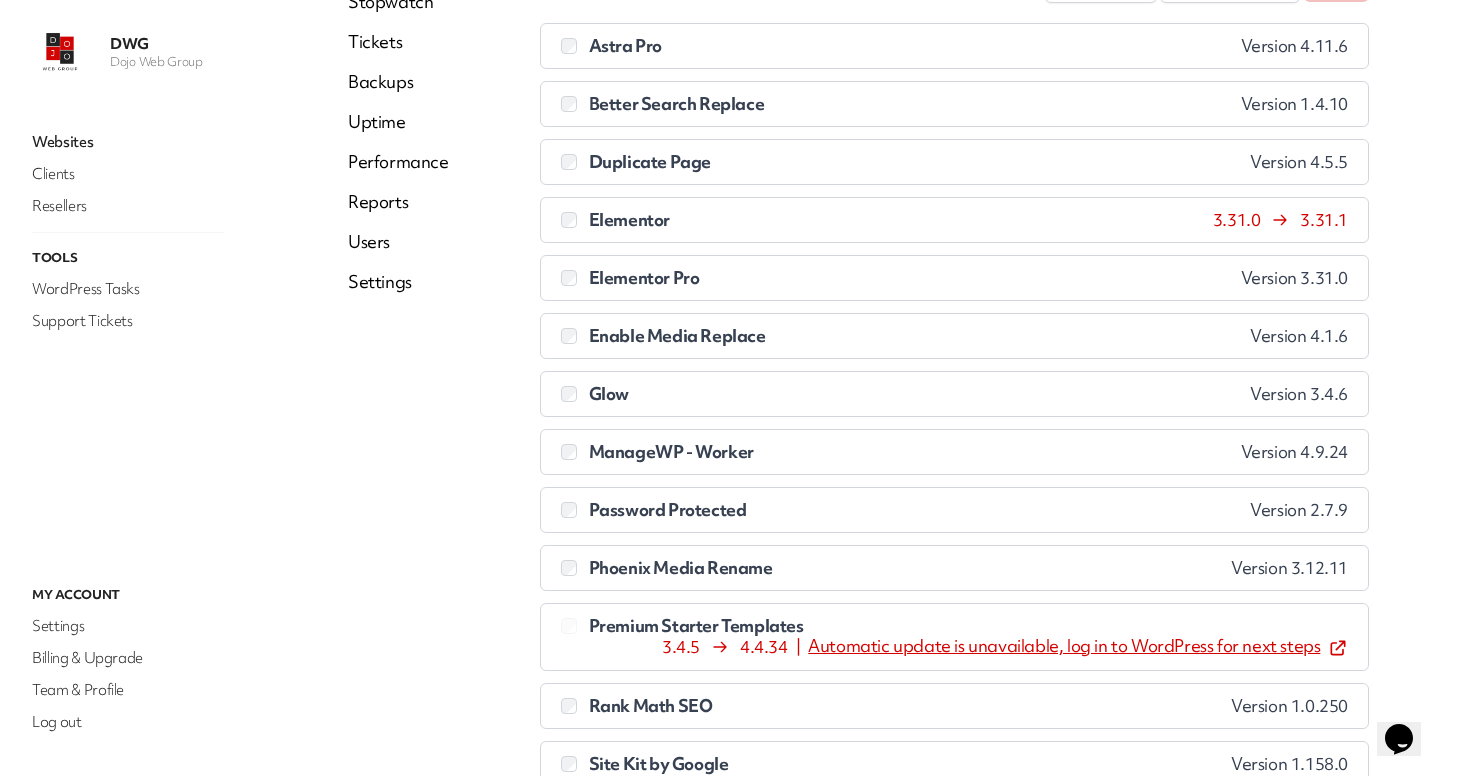 scroll, scrollTop: 0, scrollLeft: 0, axis: both 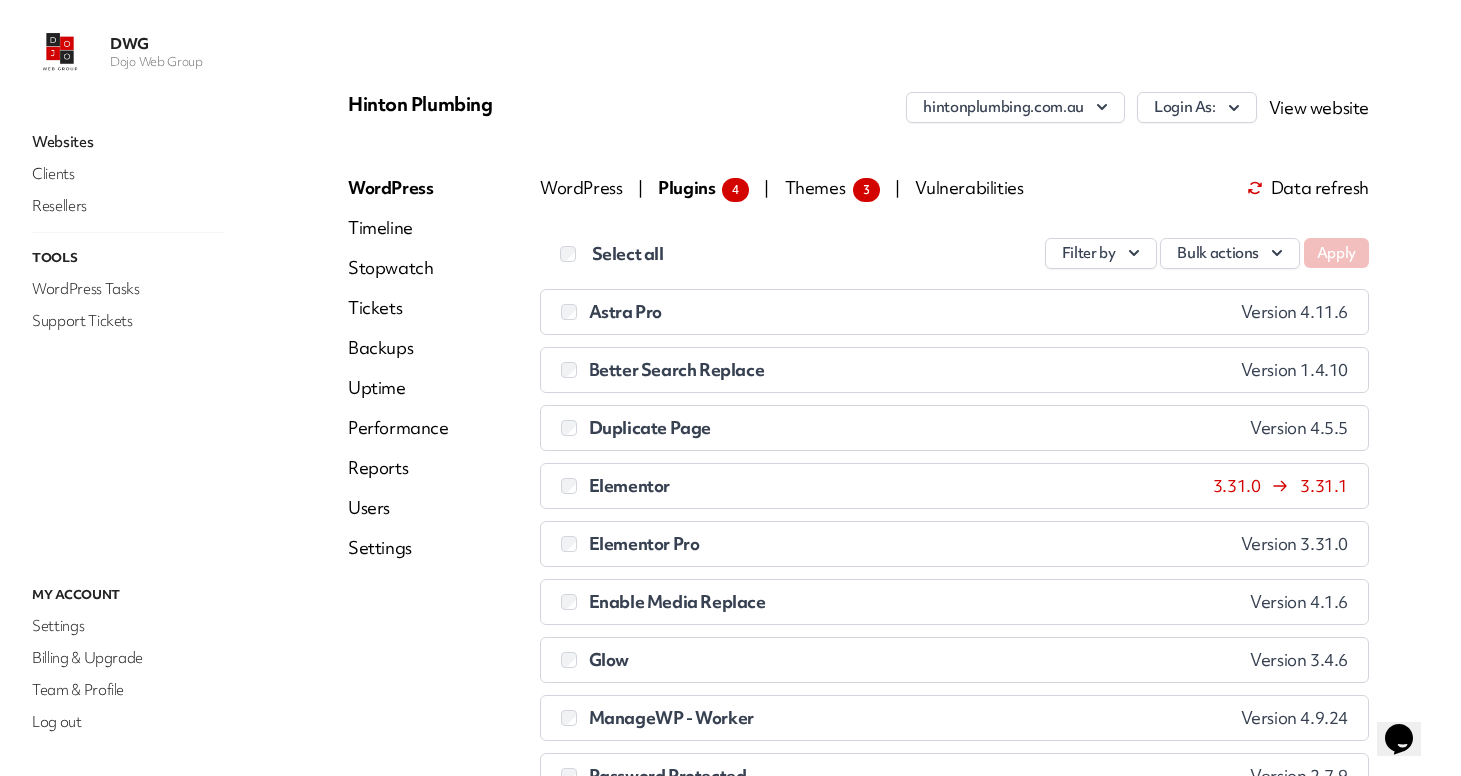 click on "Reports" at bounding box center (398, 468) 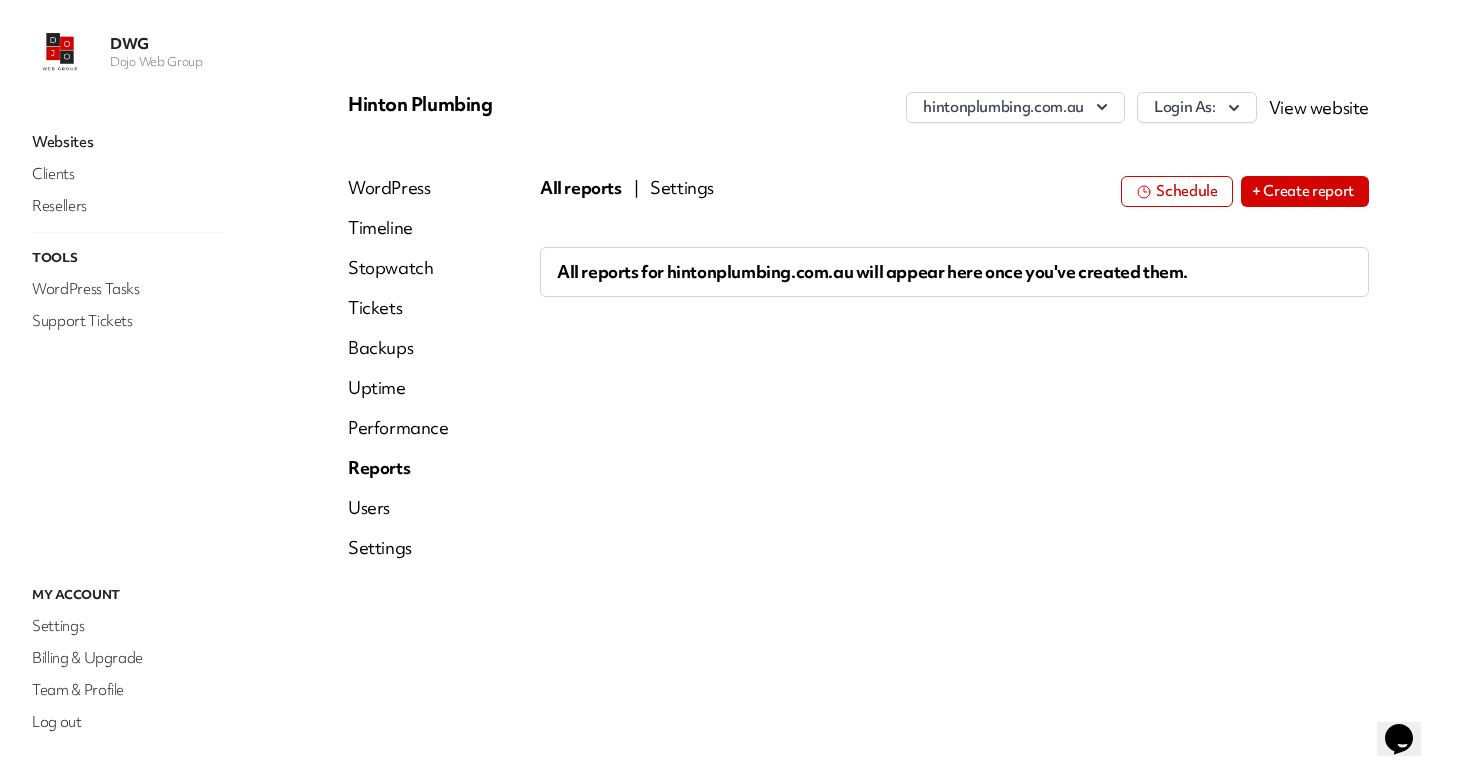 click on "Stopwatch" at bounding box center (398, 268) 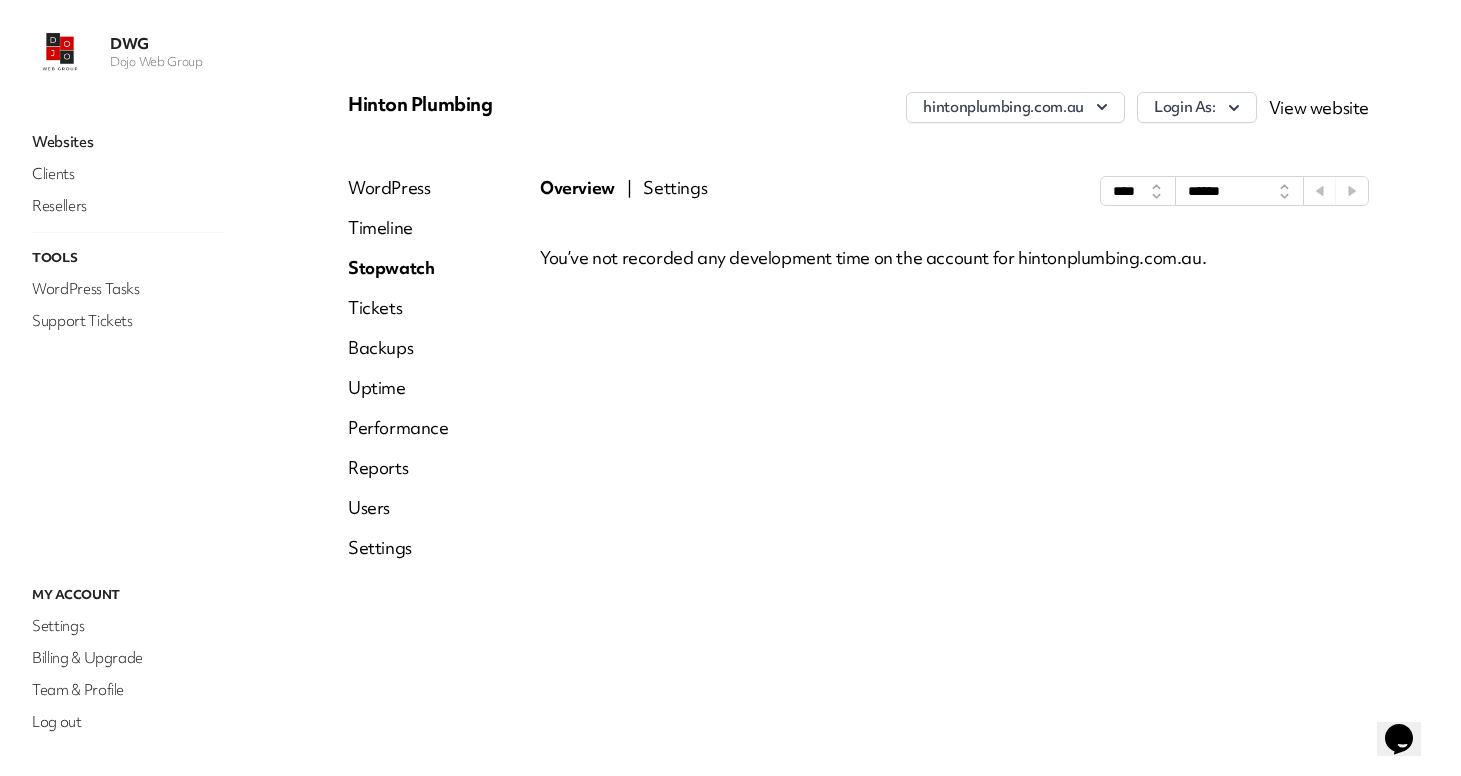click on "Settings" at bounding box center [675, 191] 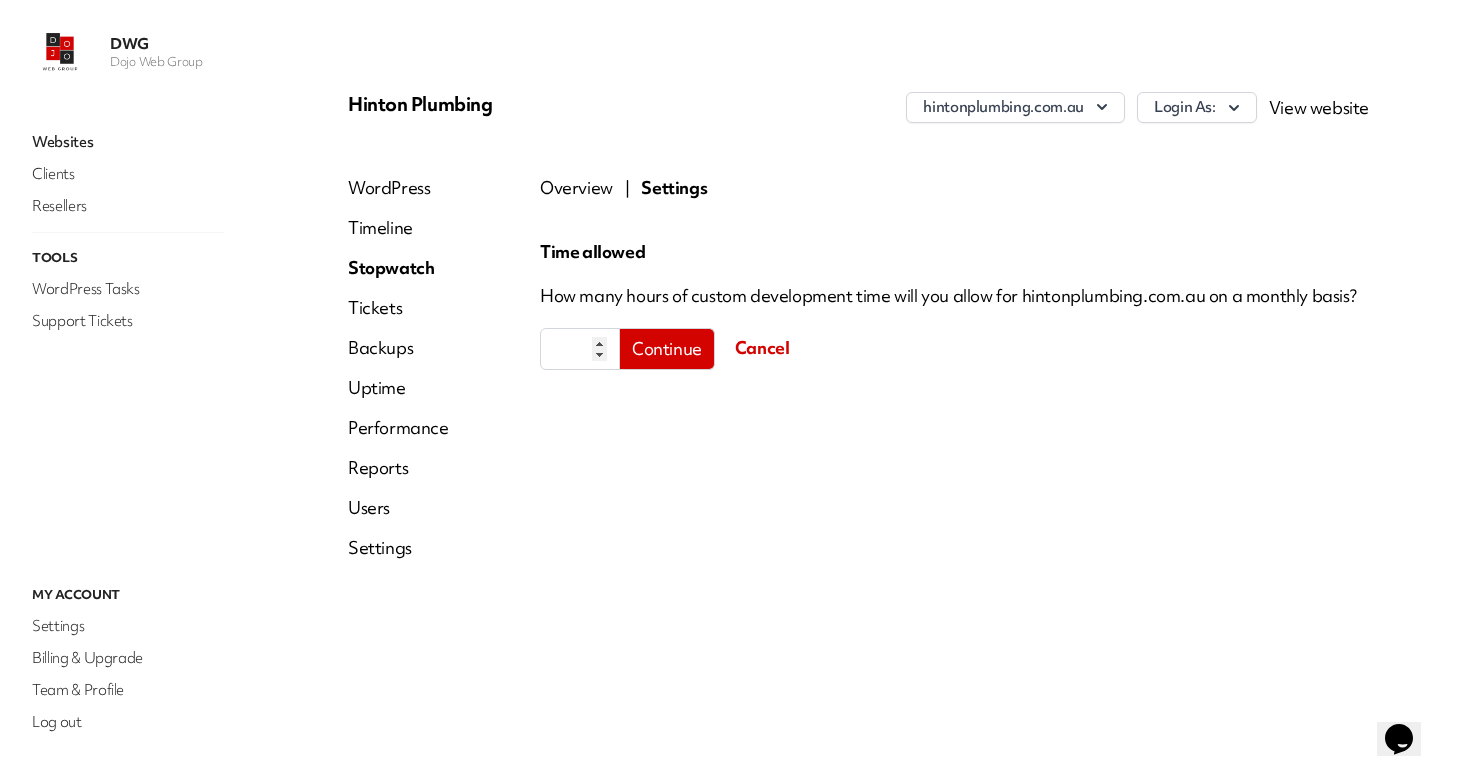 click on "Continue" at bounding box center [667, 349] 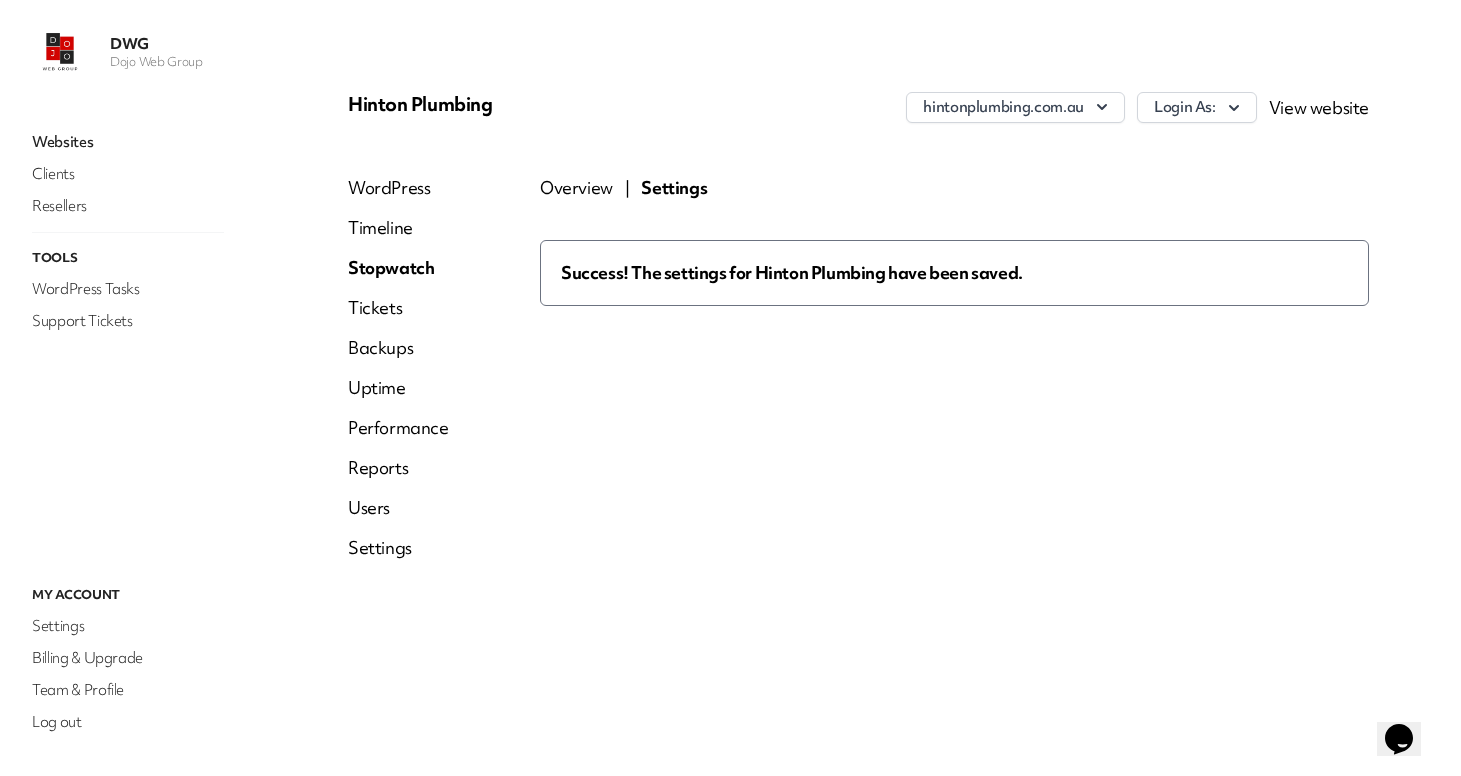 click on "Overview" at bounding box center [576, 188] 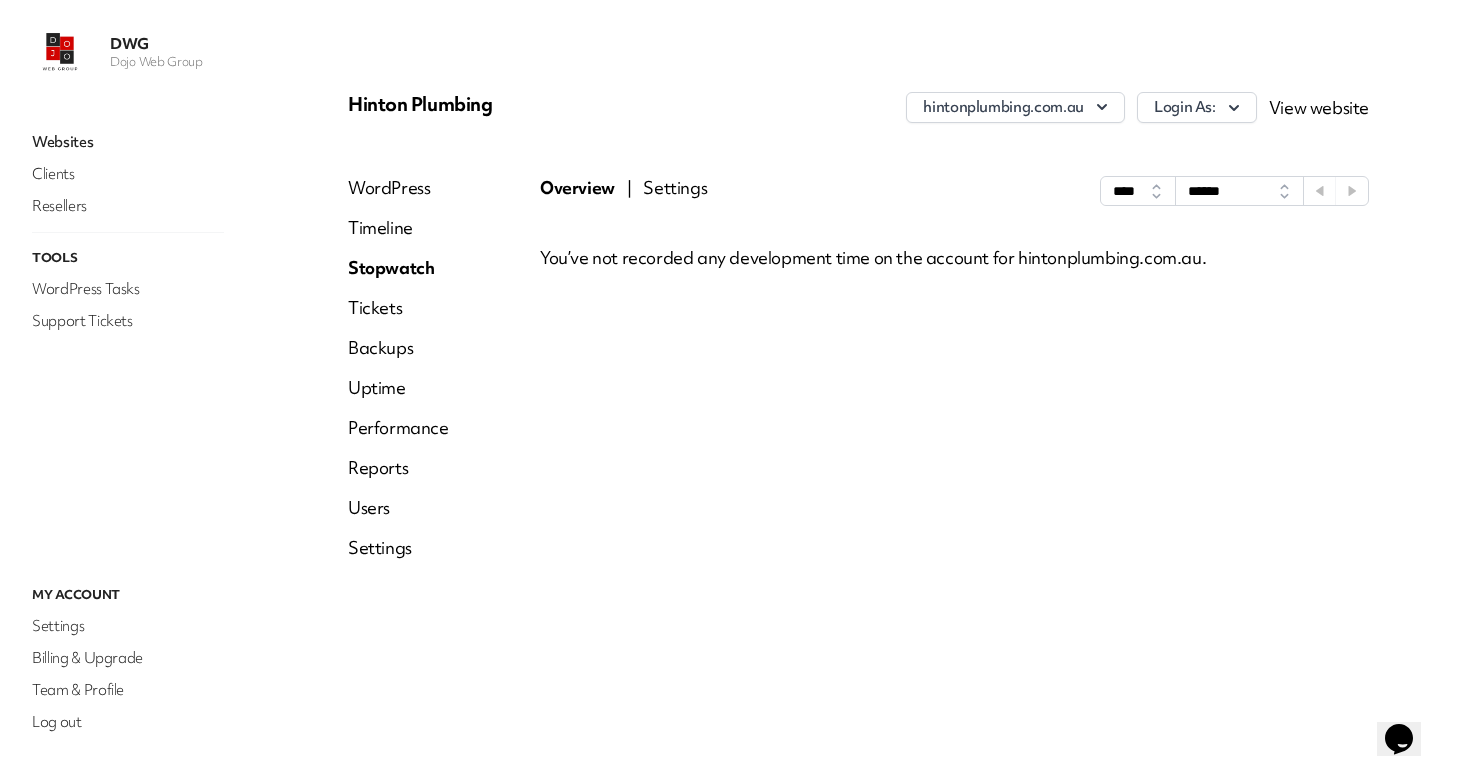 click on "Stopwatch" at bounding box center (398, 268) 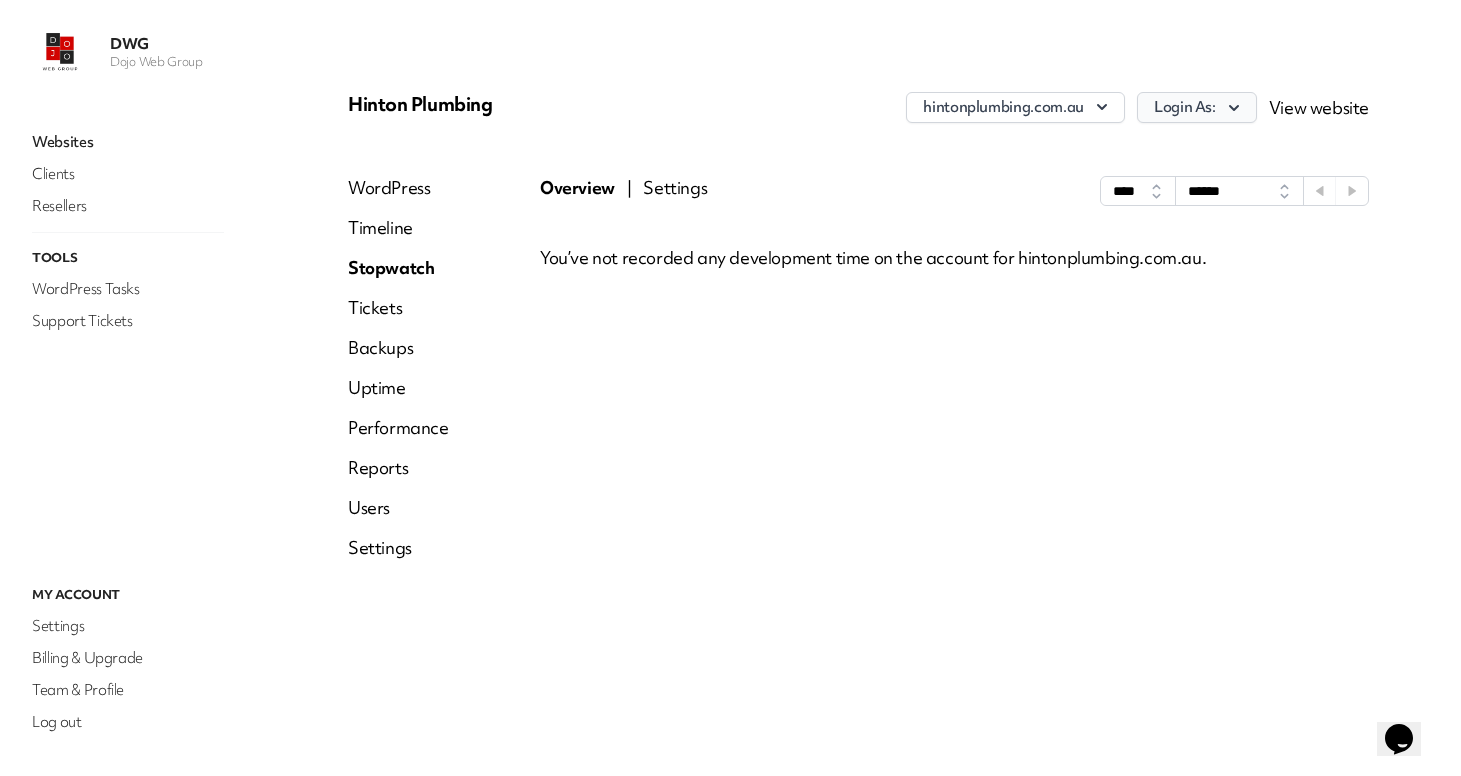 click on "Login As:" at bounding box center [1197, 107] 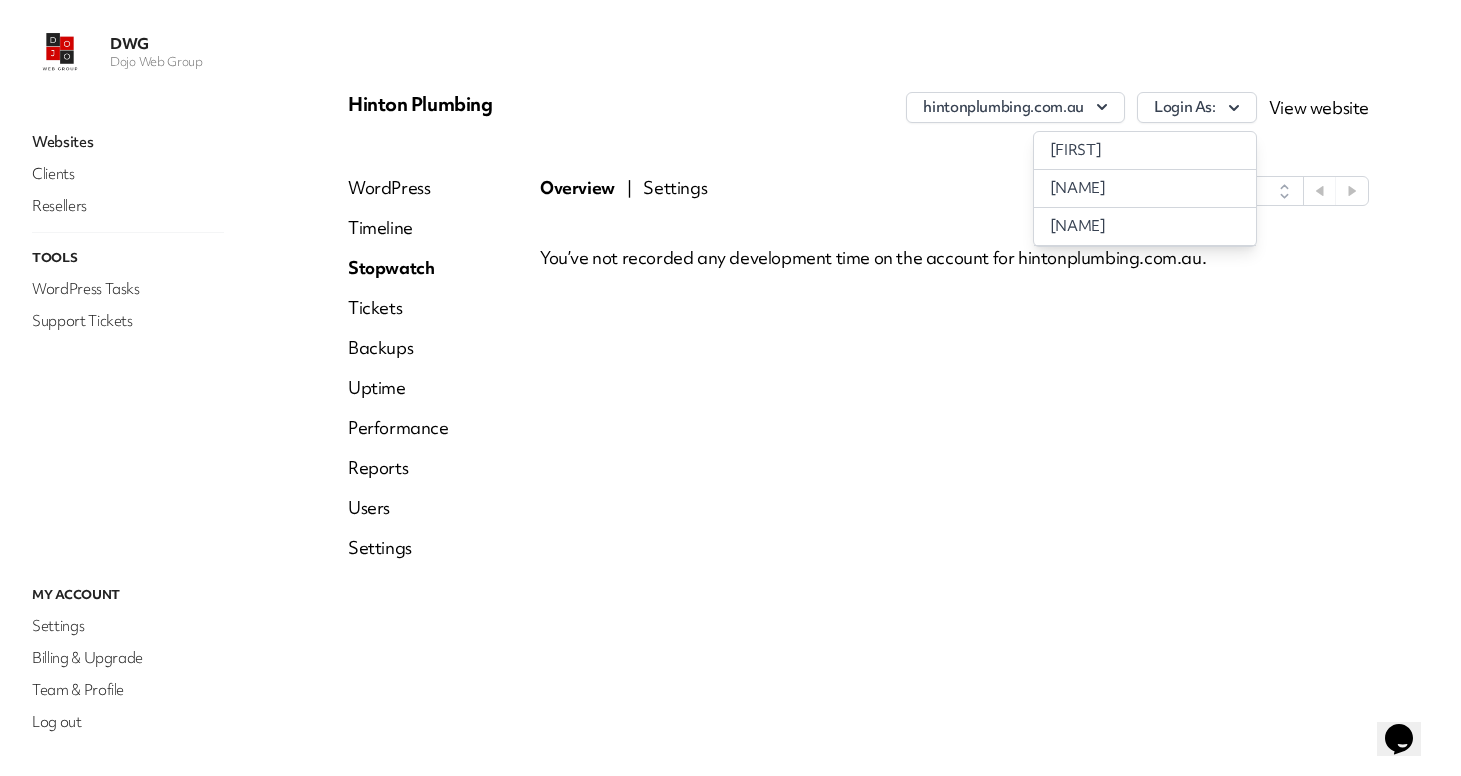 click on "Login As:
[FIRST]
[FIRST]
[FIRST] [LAST]
View website" at bounding box center [1253, 114] 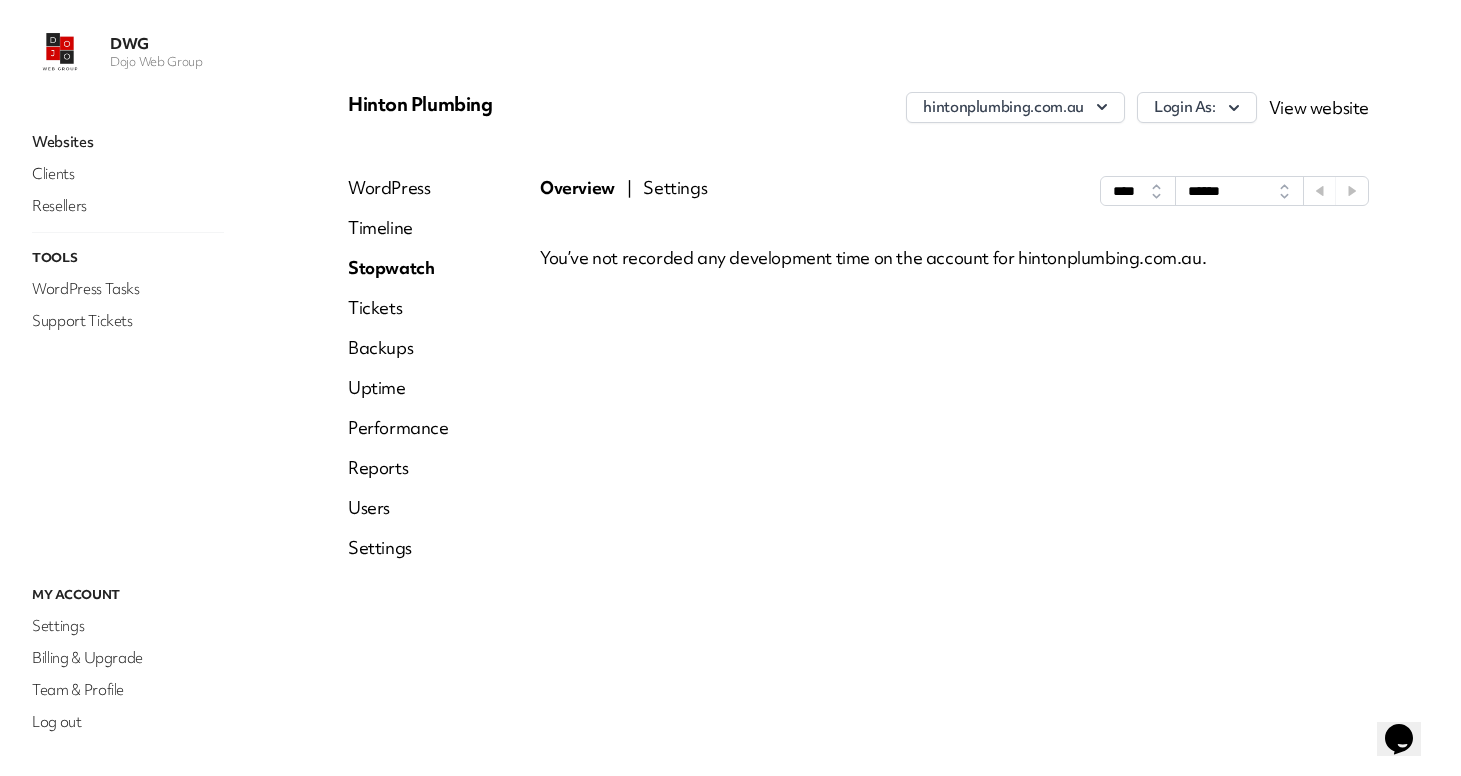 click on "Timeline" at bounding box center (398, 228) 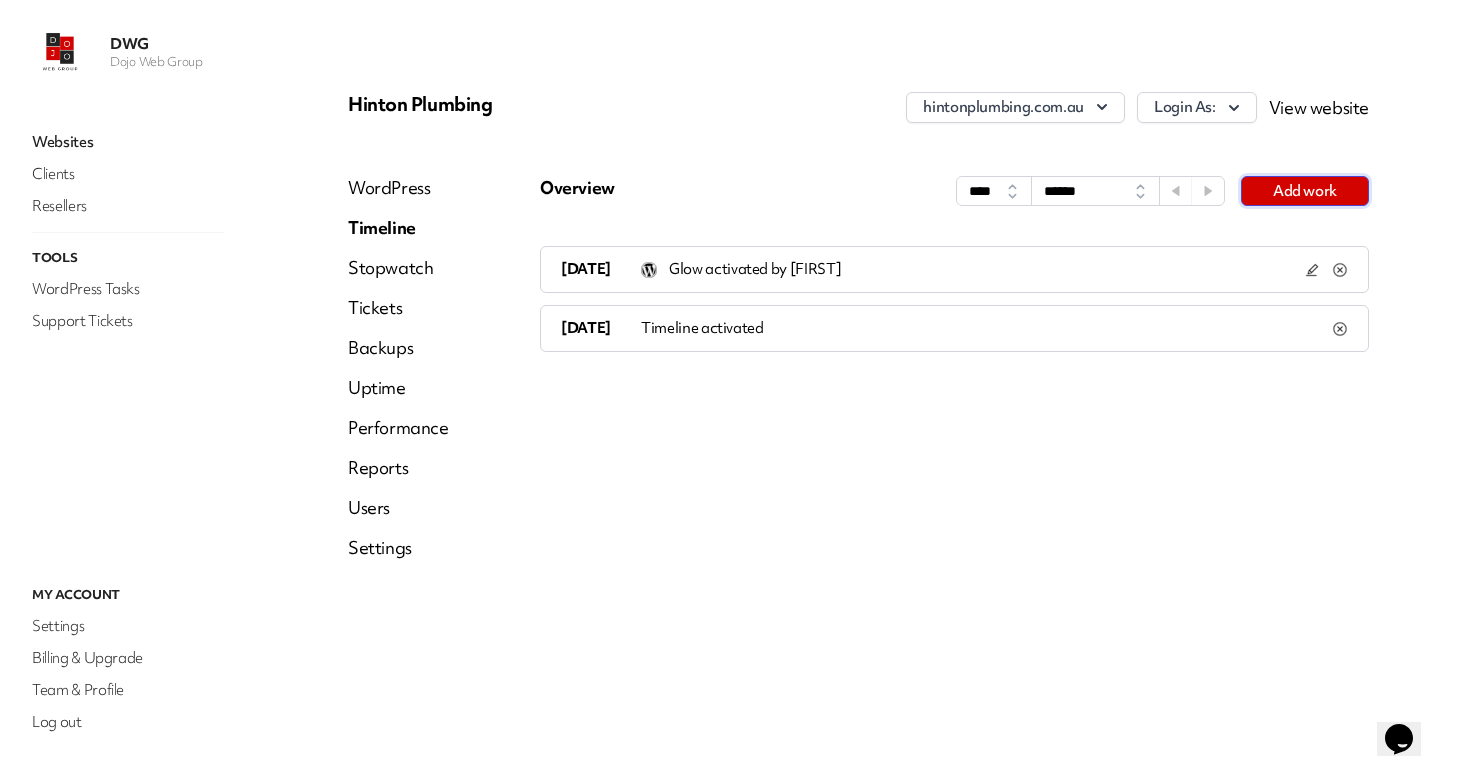 click on "Add work" at bounding box center (1305, 191) 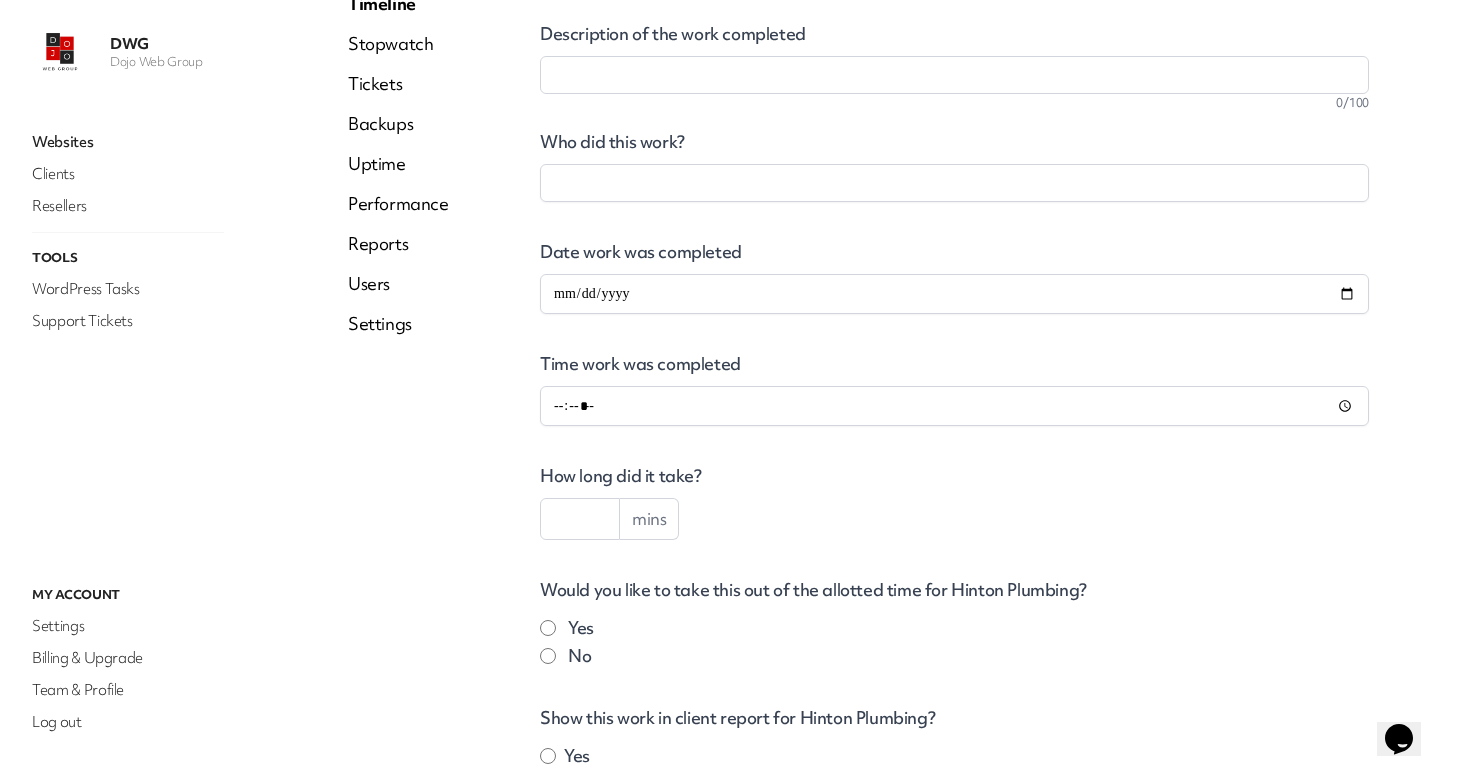 scroll, scrollTop: 446, scrollLeft: 0, axis: vertical 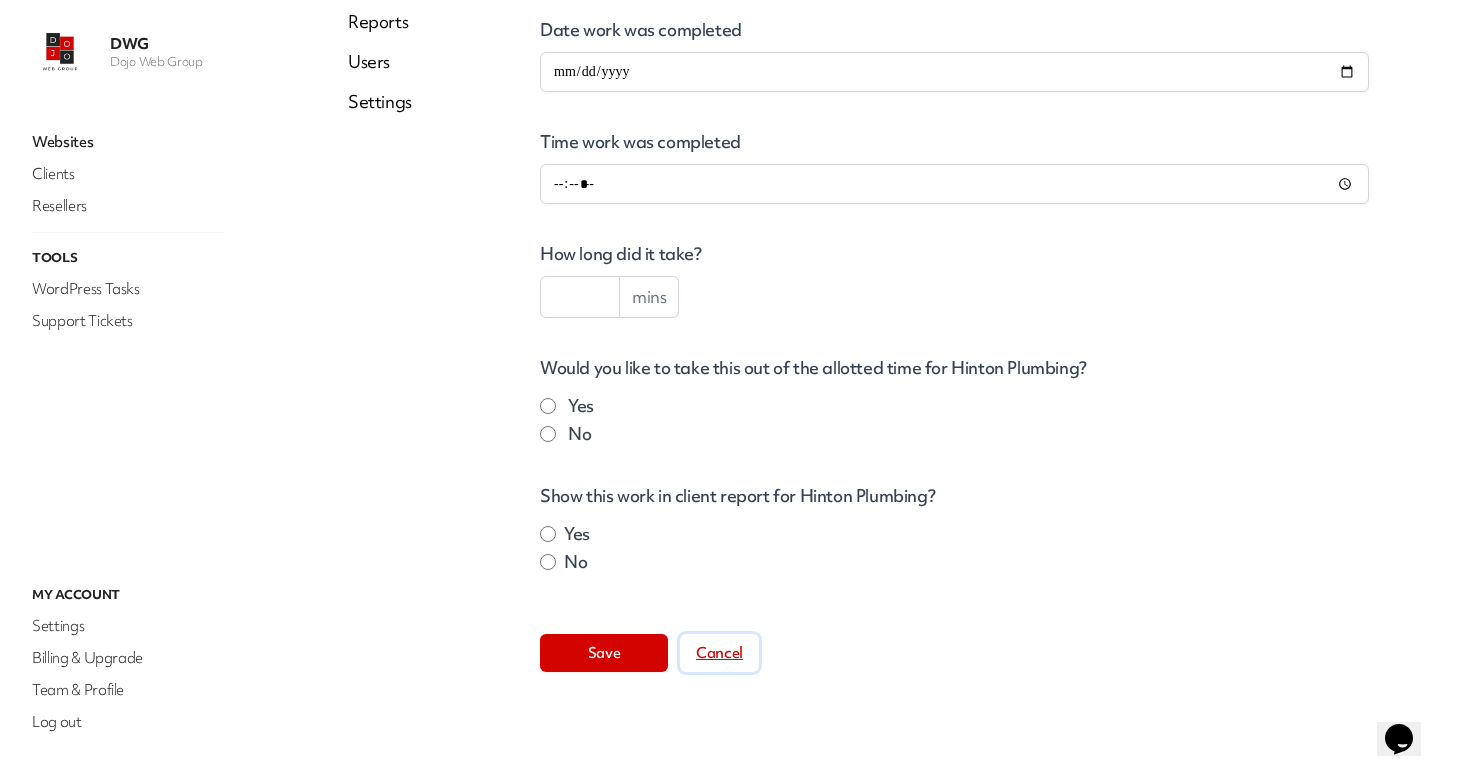 click on "Cancel" at bounding box center [719, 653] 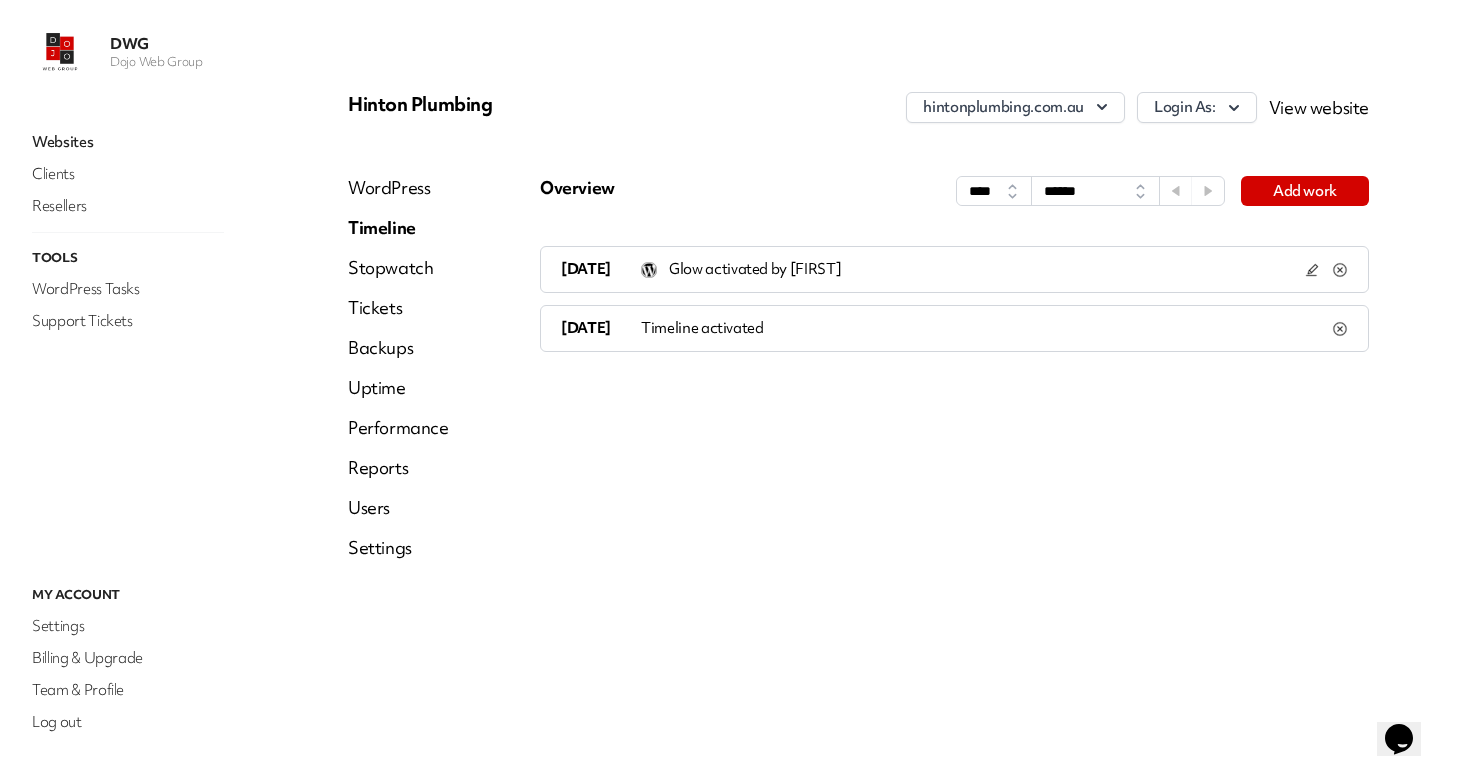 scroll, scrollTop: 0, scrollLeft: 0, axis: both 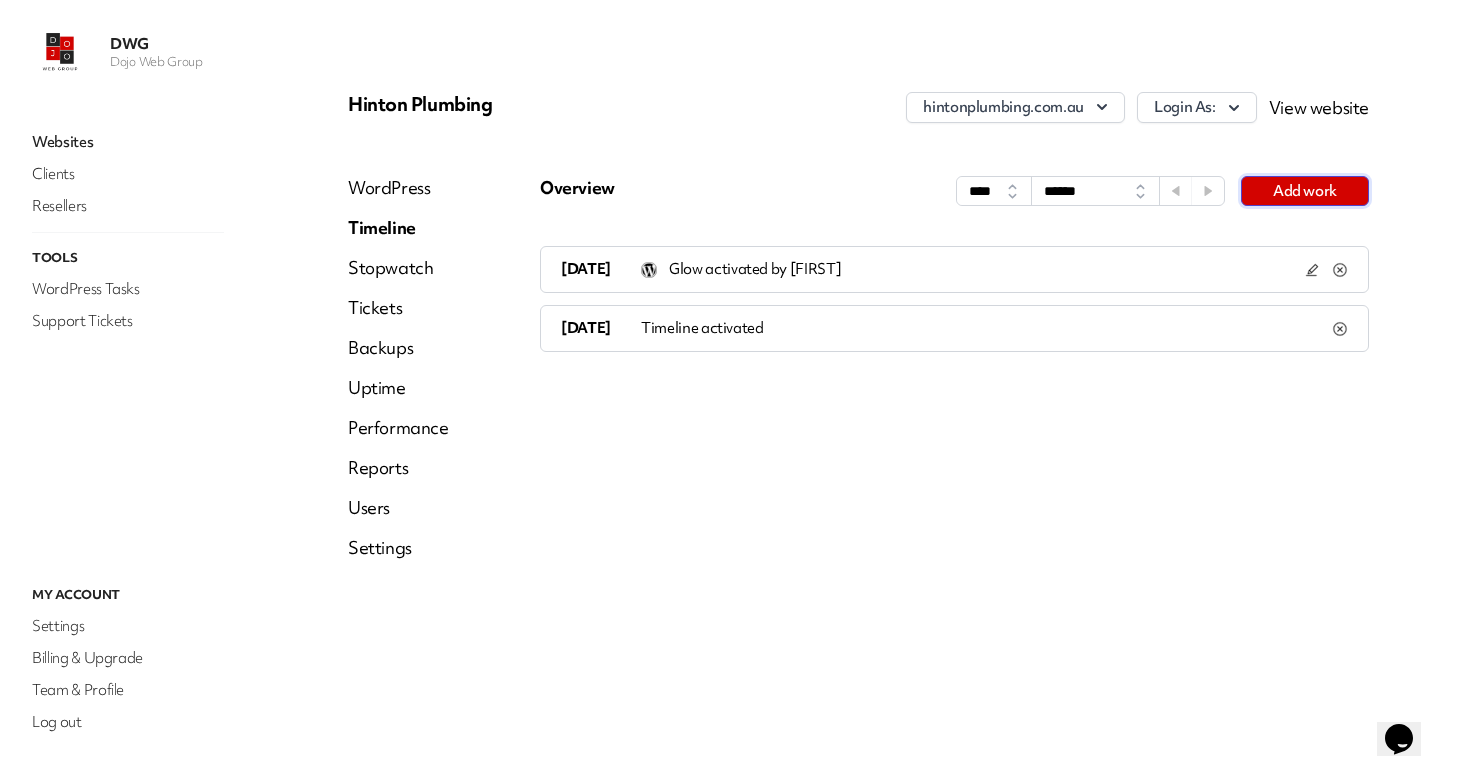 click on "Add work" at bounding box center [1305, 191] 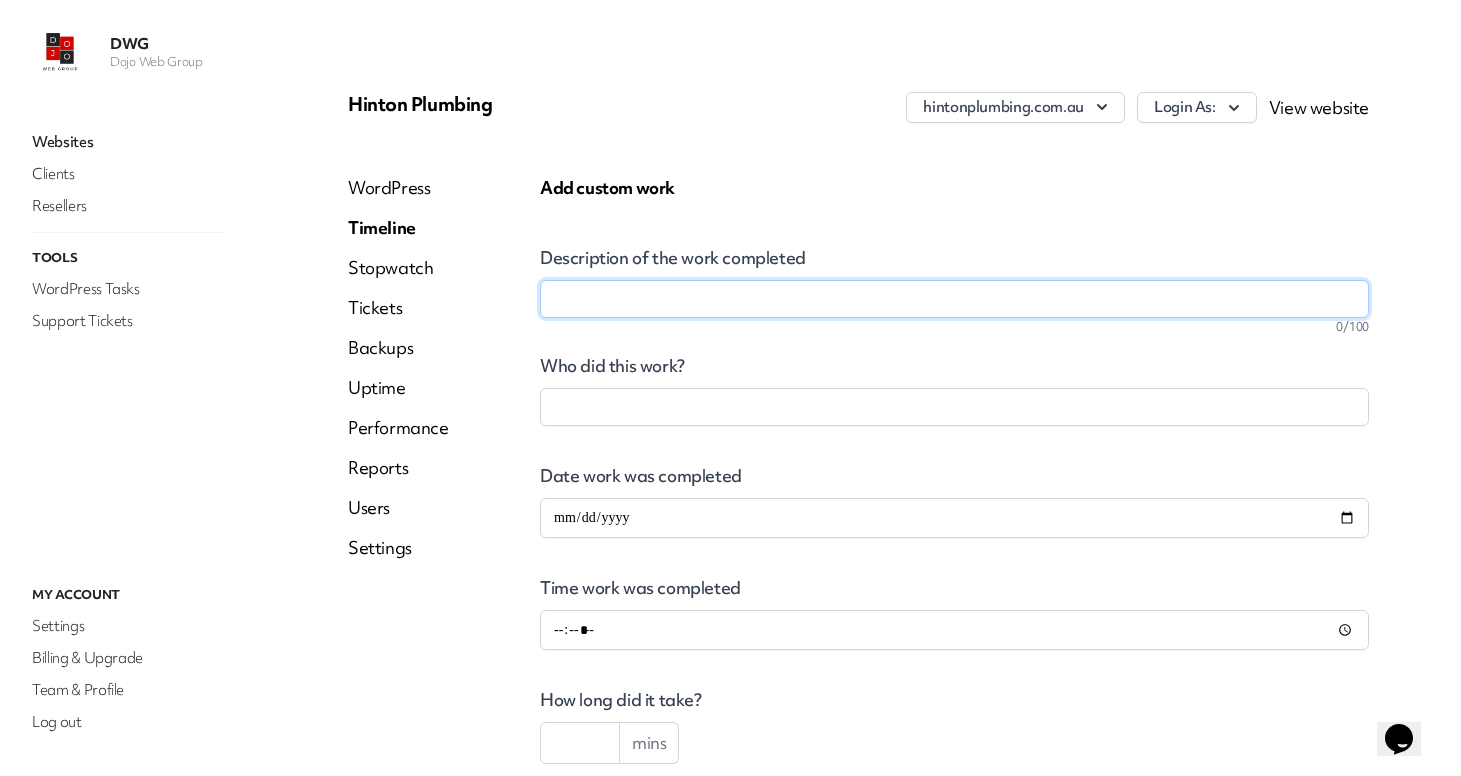 click on "Description of the work completed" at bounding box center [954, 299] 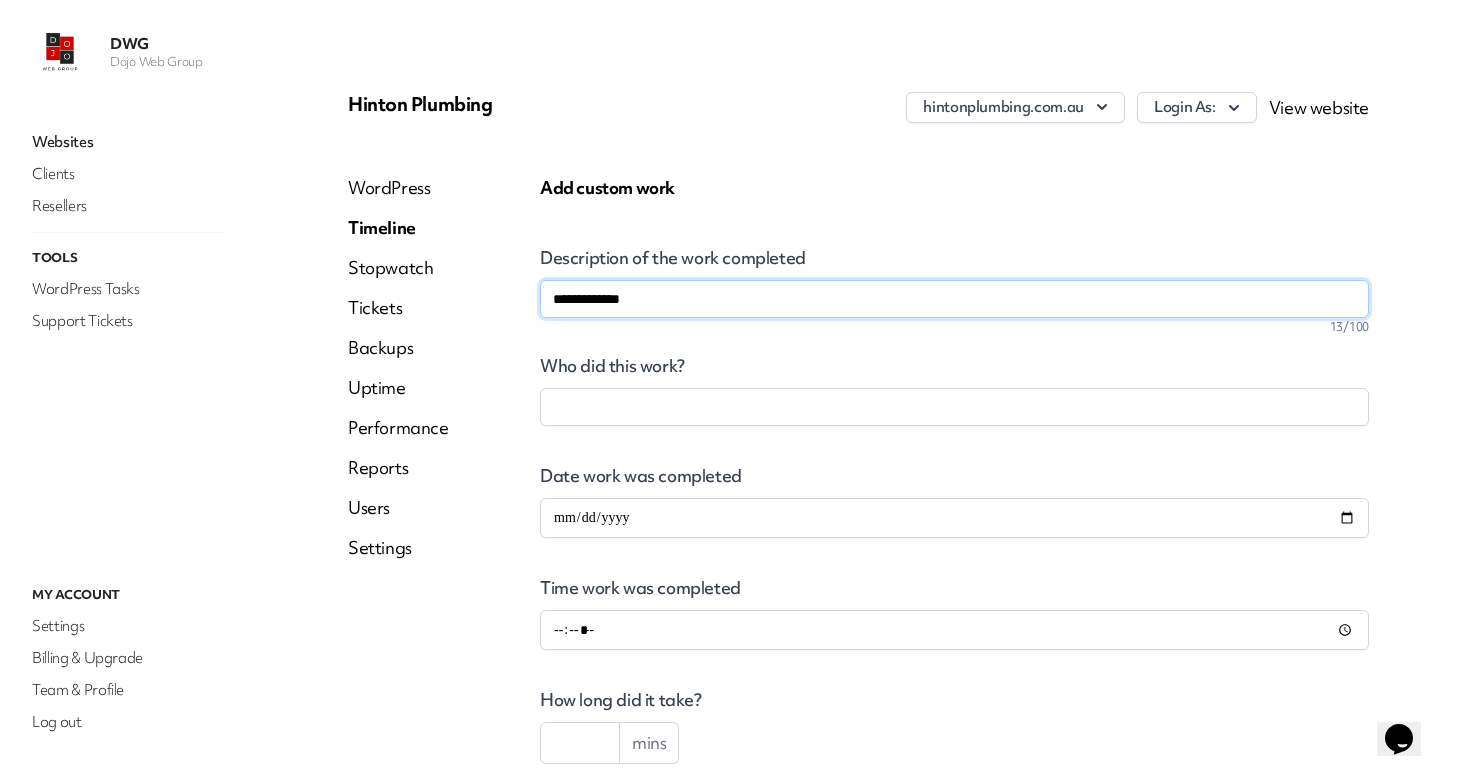 type on "**********" 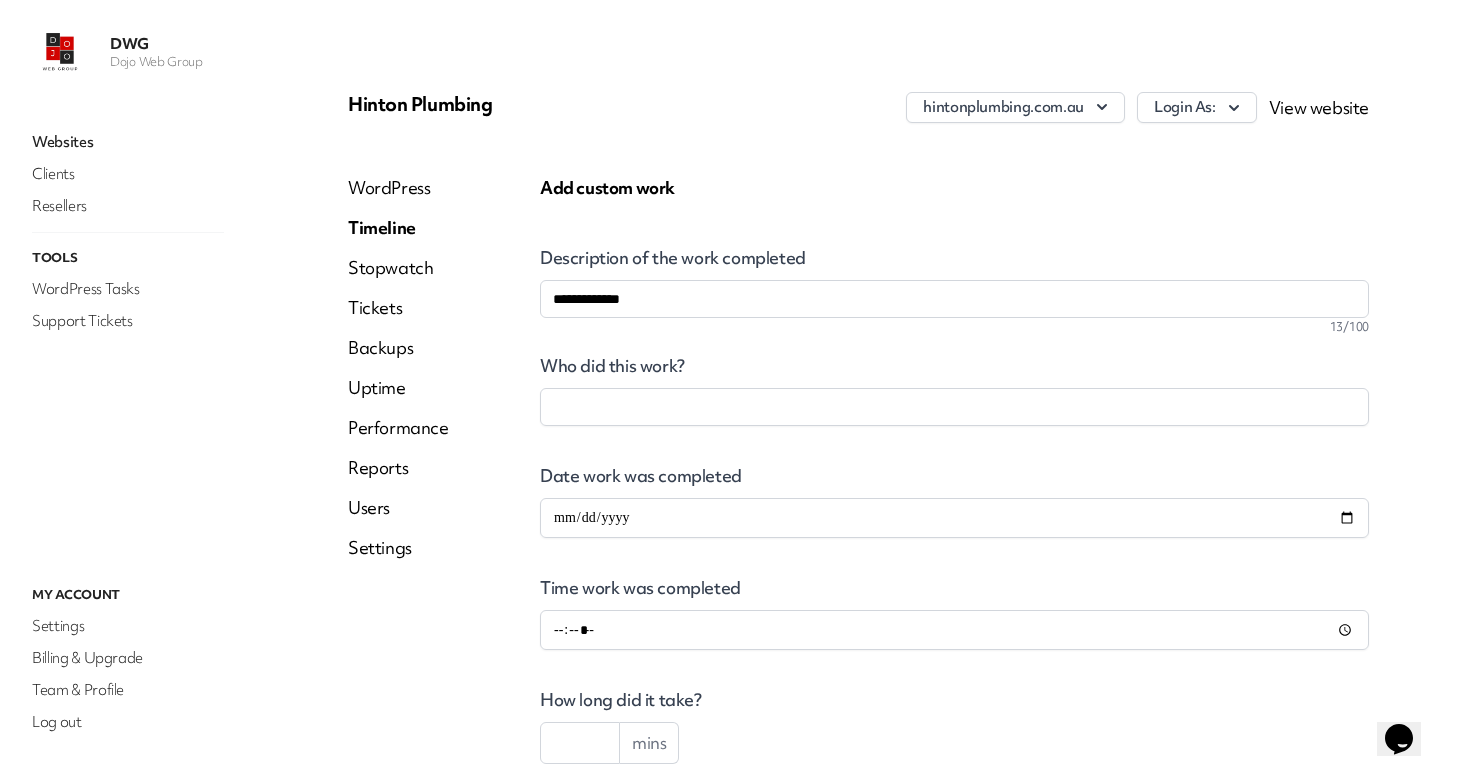 click at bounding box center [954, 407] 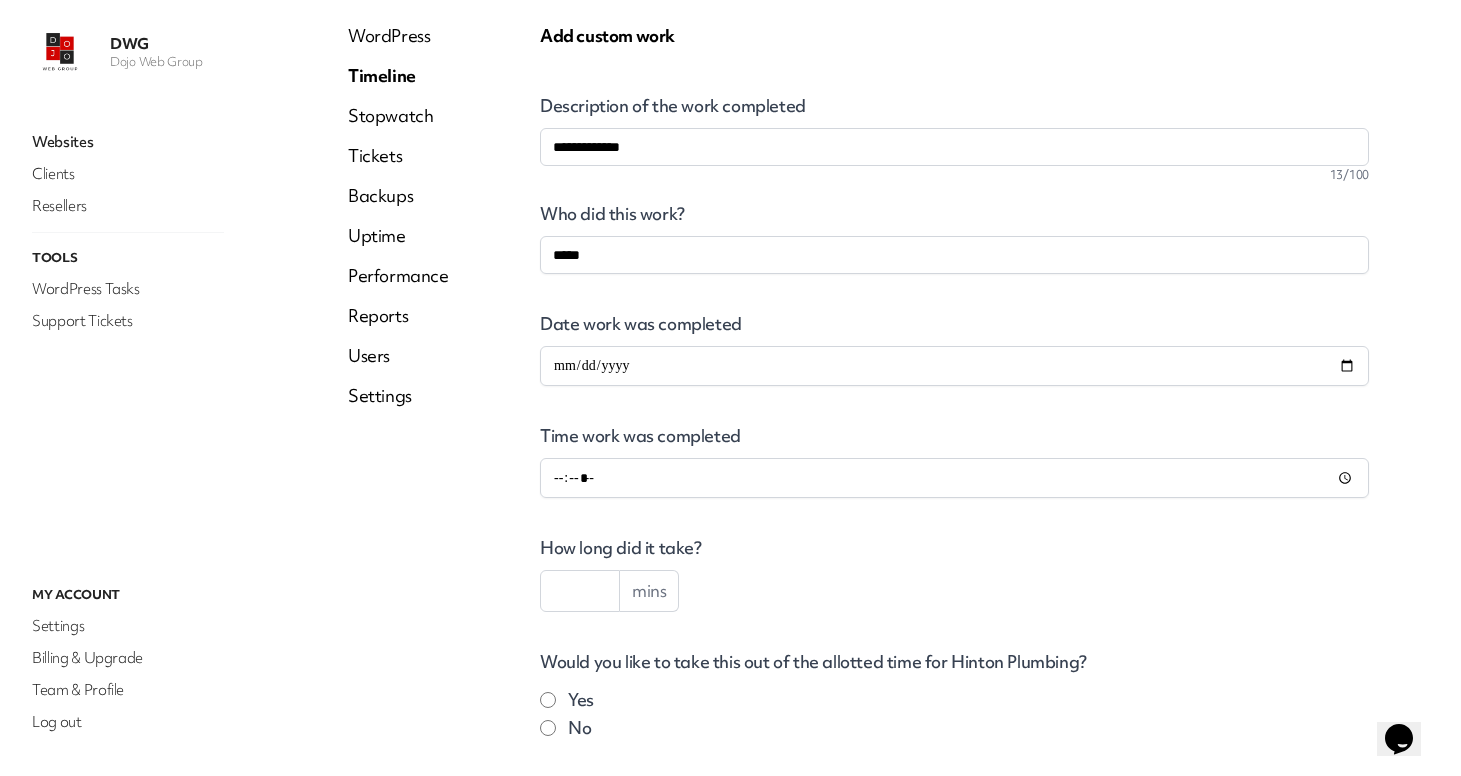 scroll, scrollTop: 187, scrollLeft: 0, axis: vertical 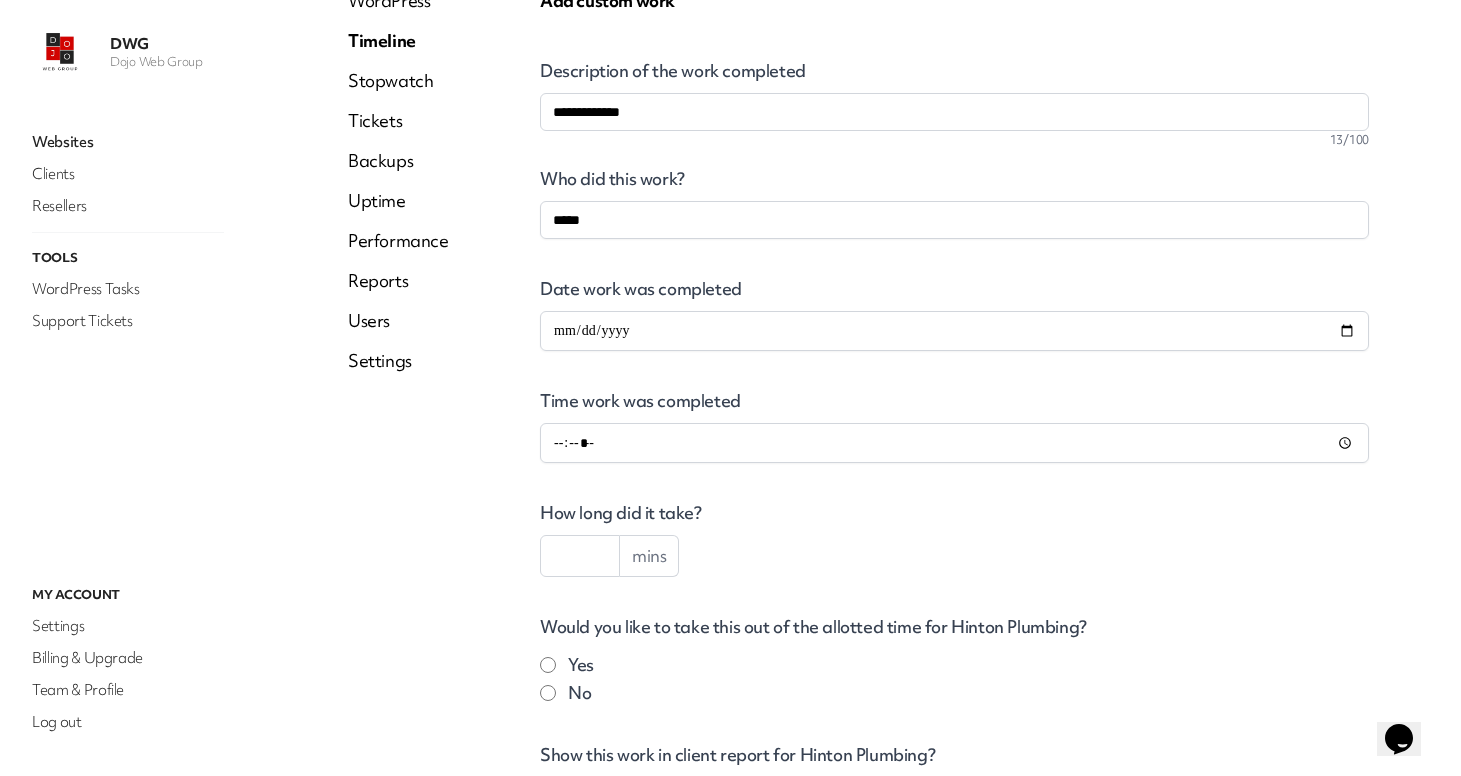 type on "*****" 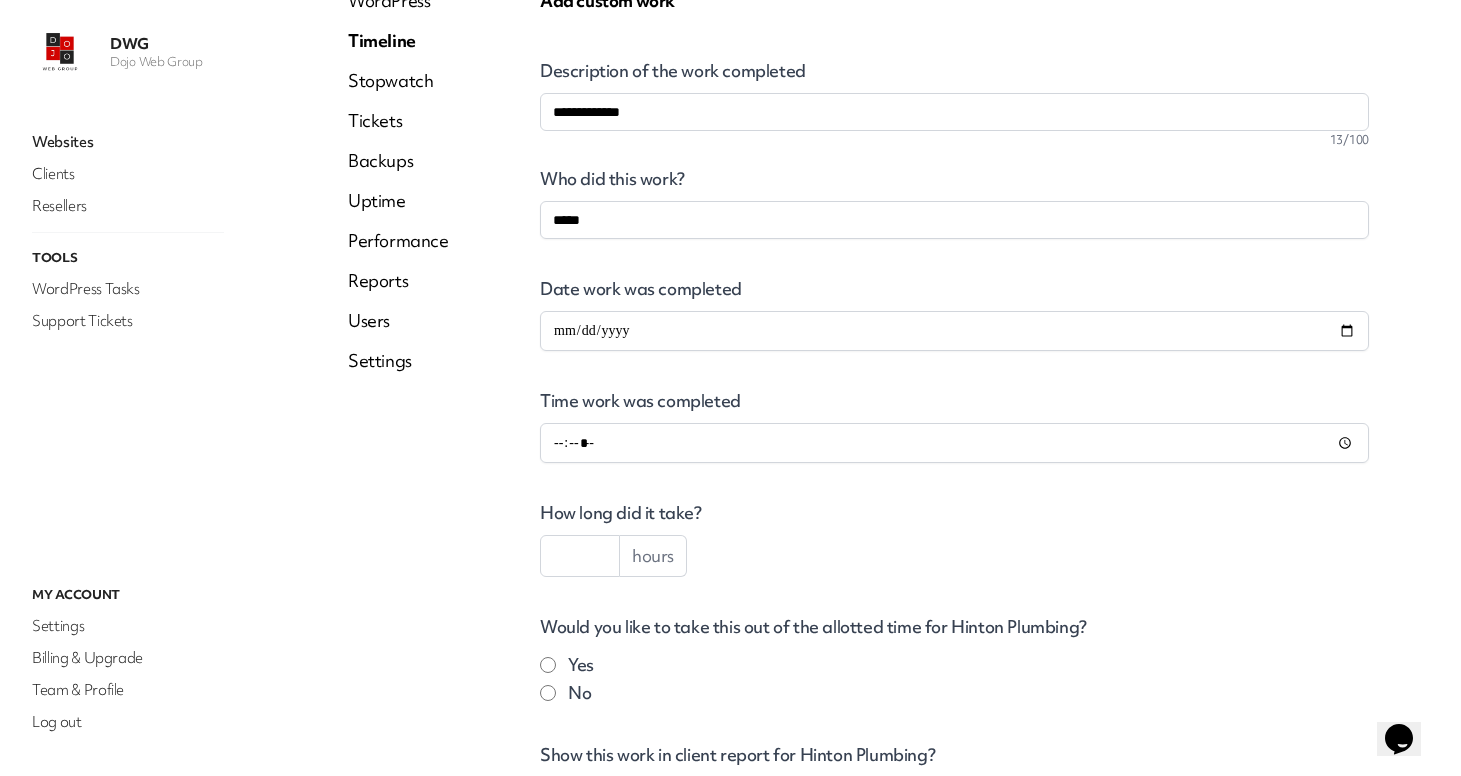 click at bounding box center [580, 556] 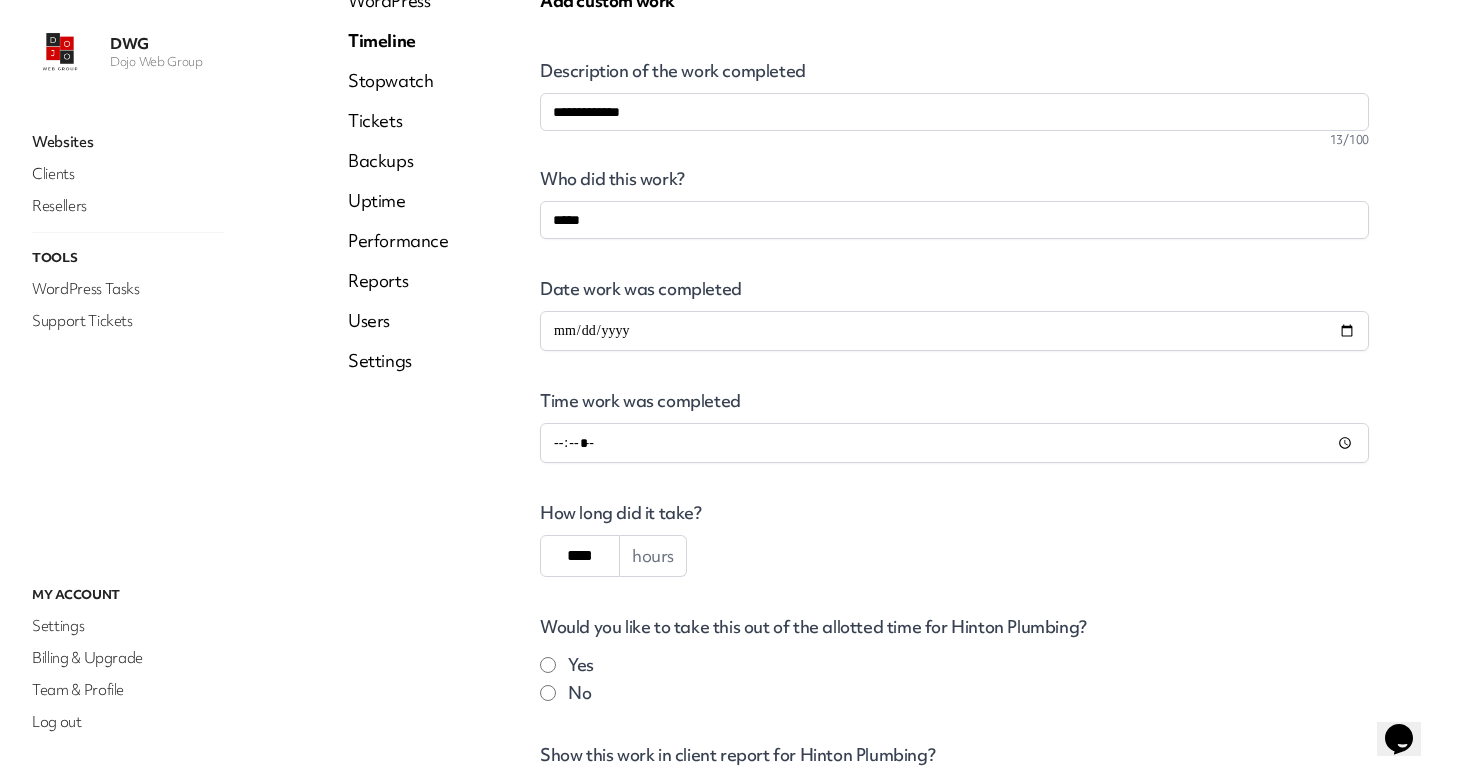 click on "Who
did this work?   [NAME]   Date
work was completed   [DATE]   Time
work was completed   [TIME]
How long did it take?
[TIME]
hours
Would you like to take this out of the allotted
time for Hinton Plumbing?
Yes
No
Show this work in client report for Hinton Plumbing?     Yes" at bounding box center (954, 501) 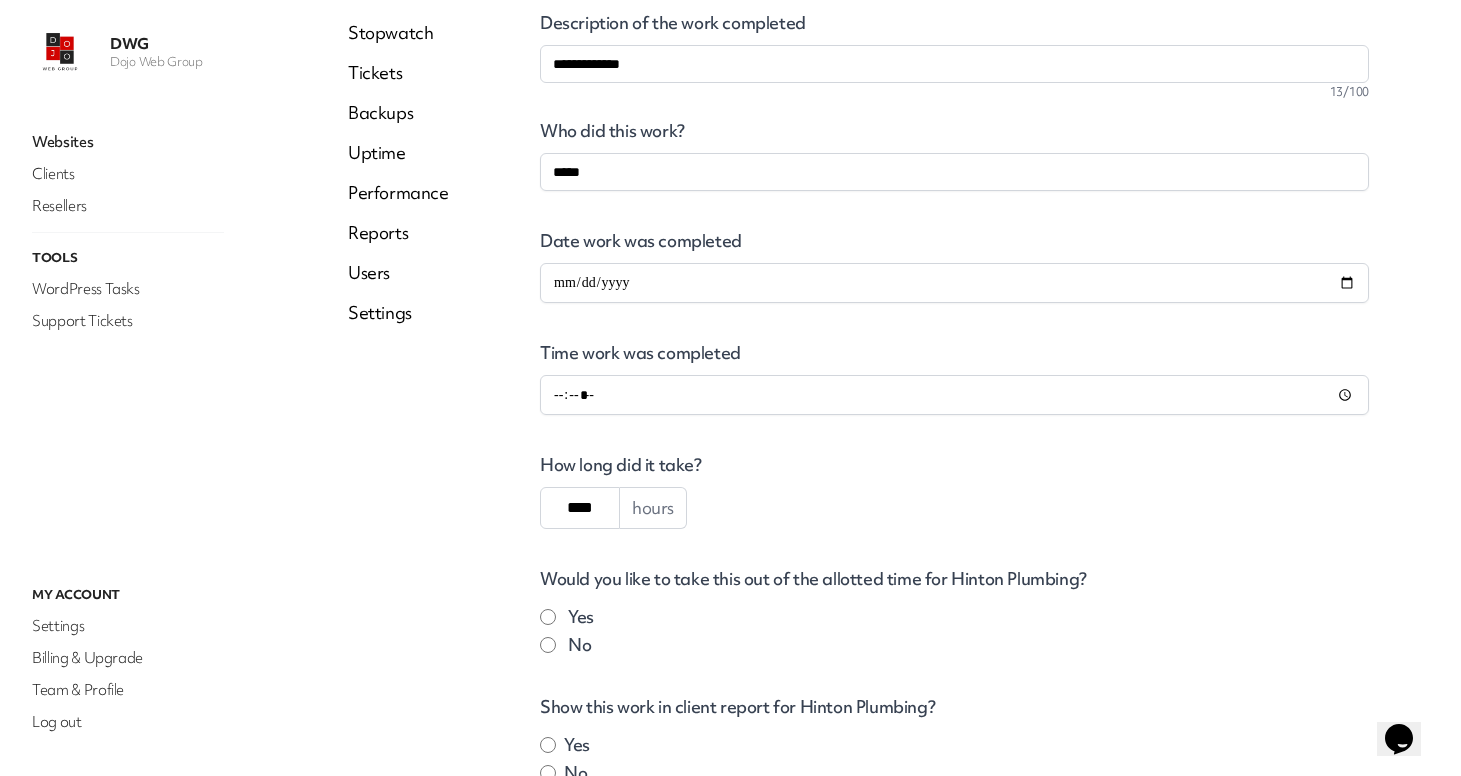 scroll, scrollTop: 283, scrollLeft: 0, axis: vertical 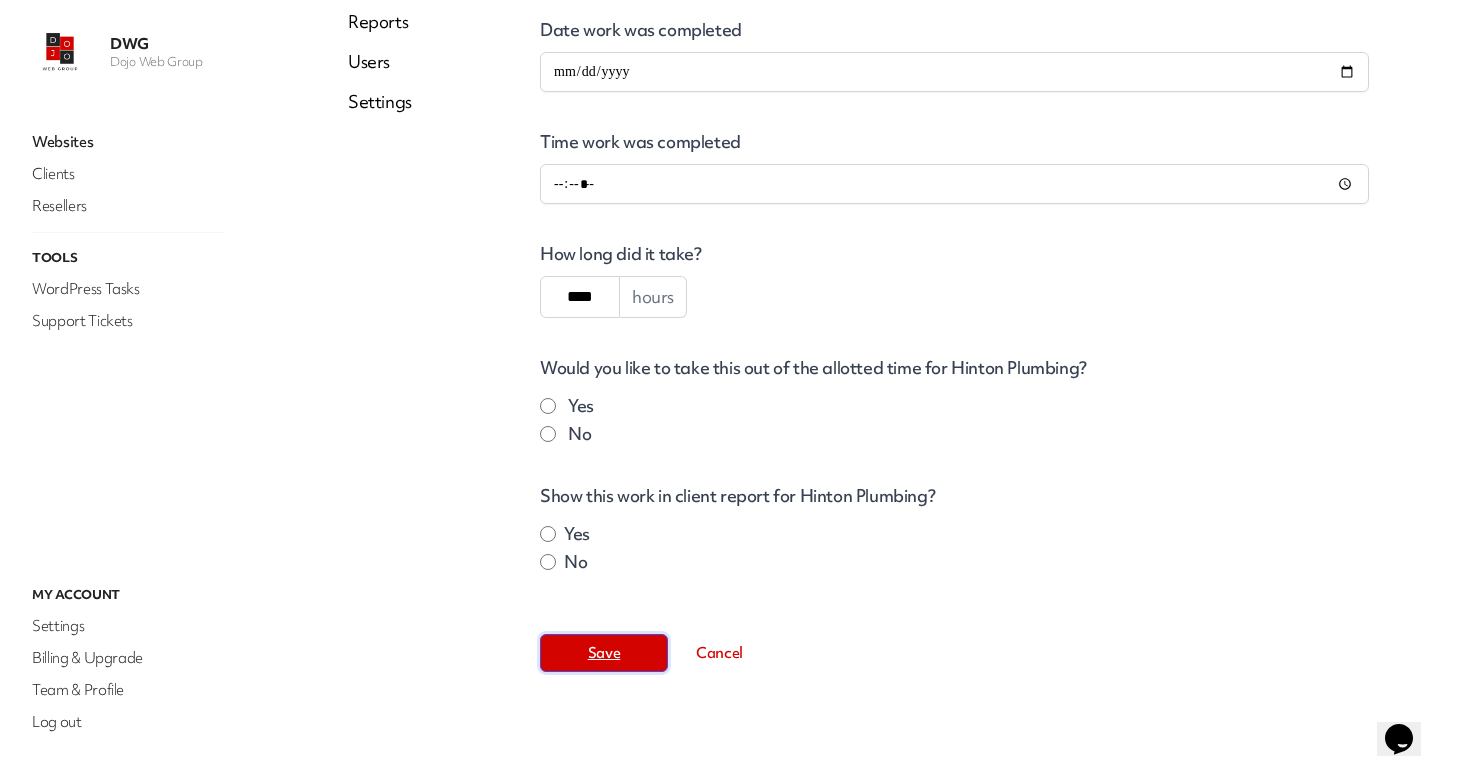 click on "Save" at bounding box center (604, 653) 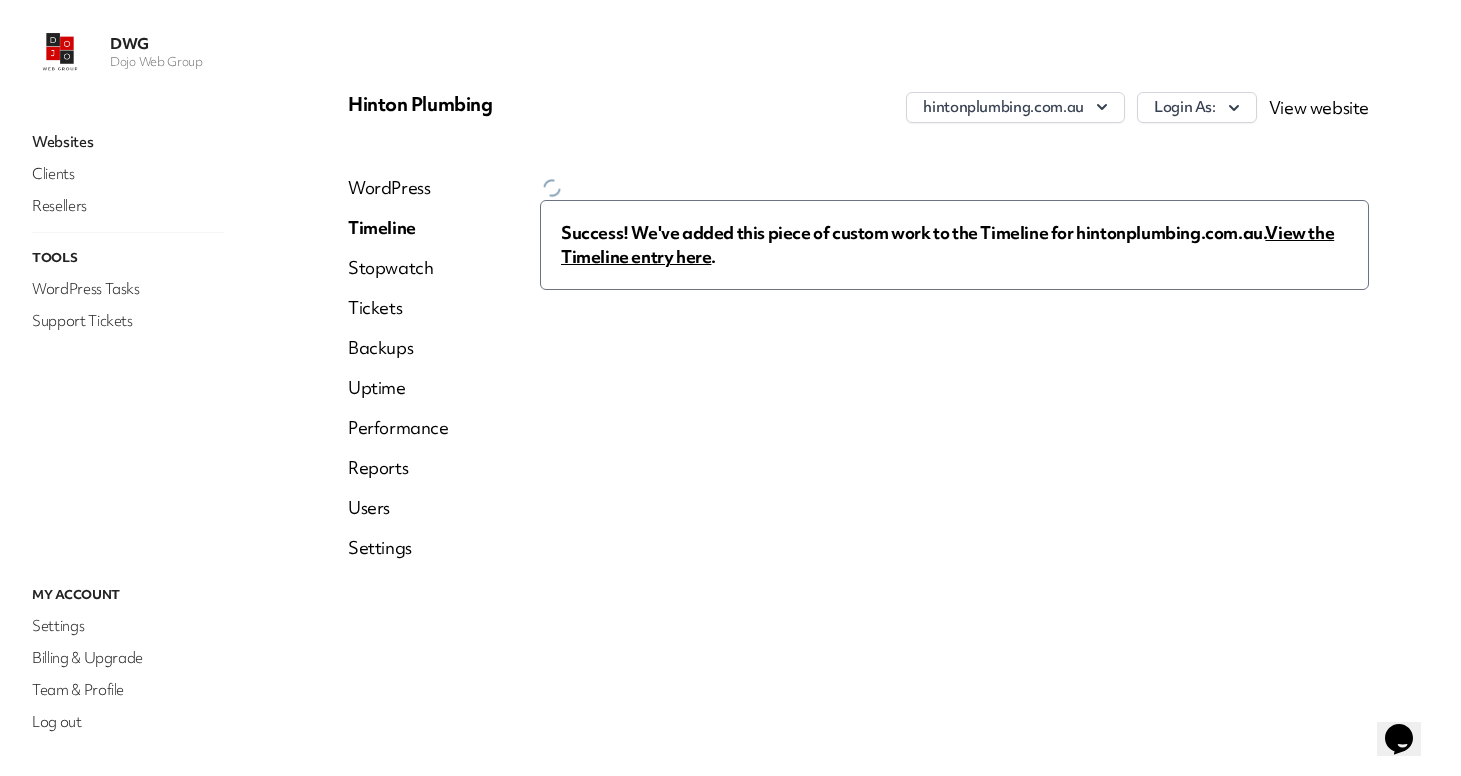 scroll, scrollTop: 0, scrollLeft: 0, axis: both 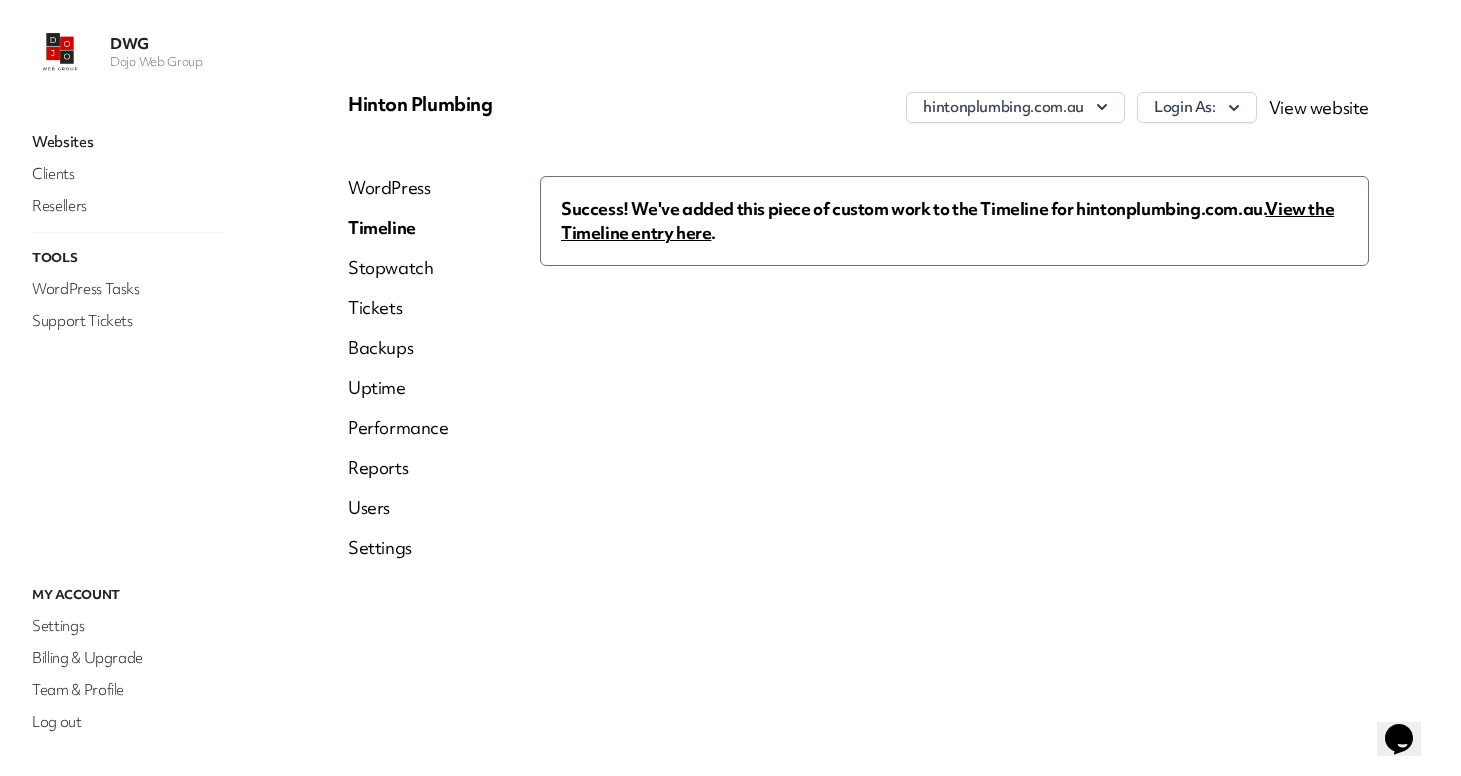 click on "Timeline" at bounding box center (398, 228) 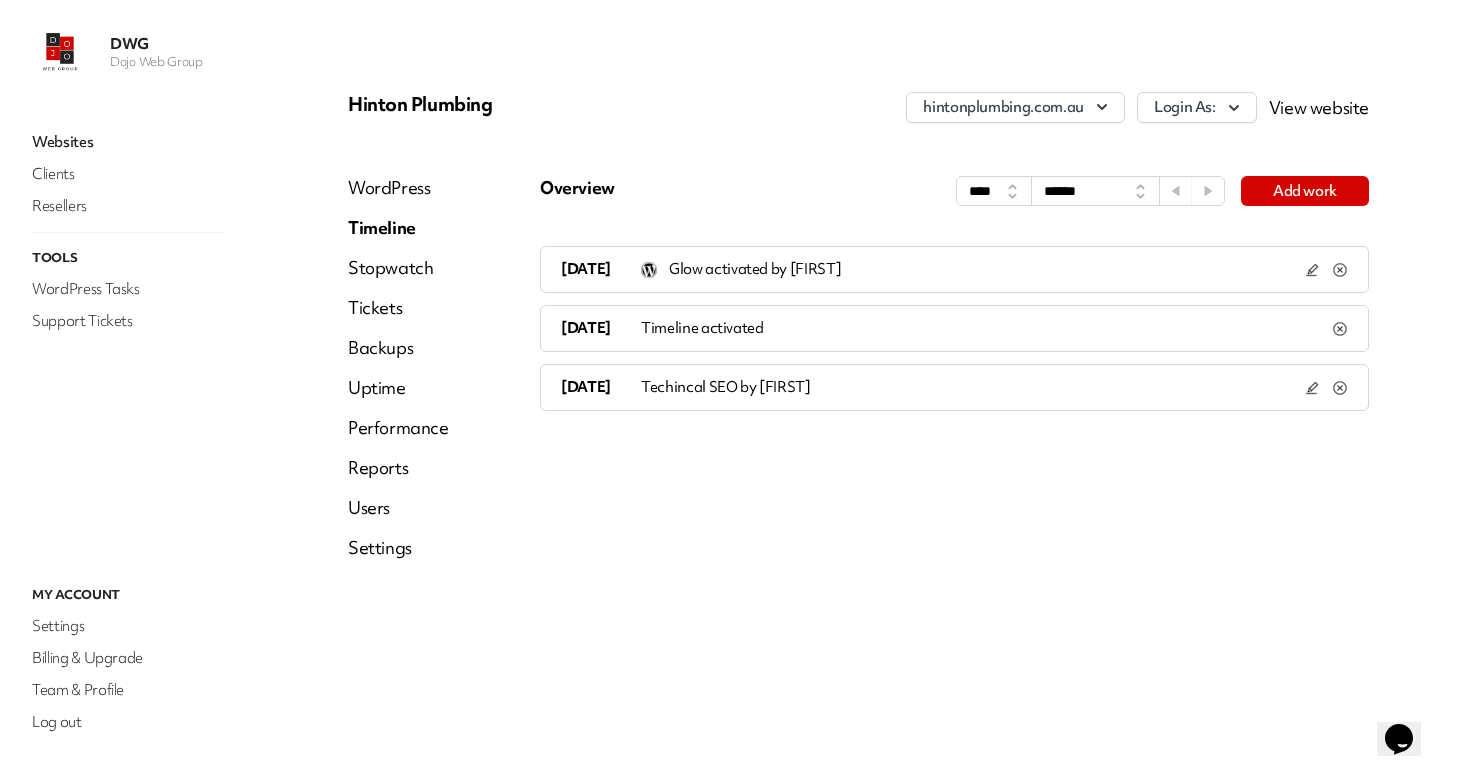 click on "Reports" at bounding box center [398, 468] 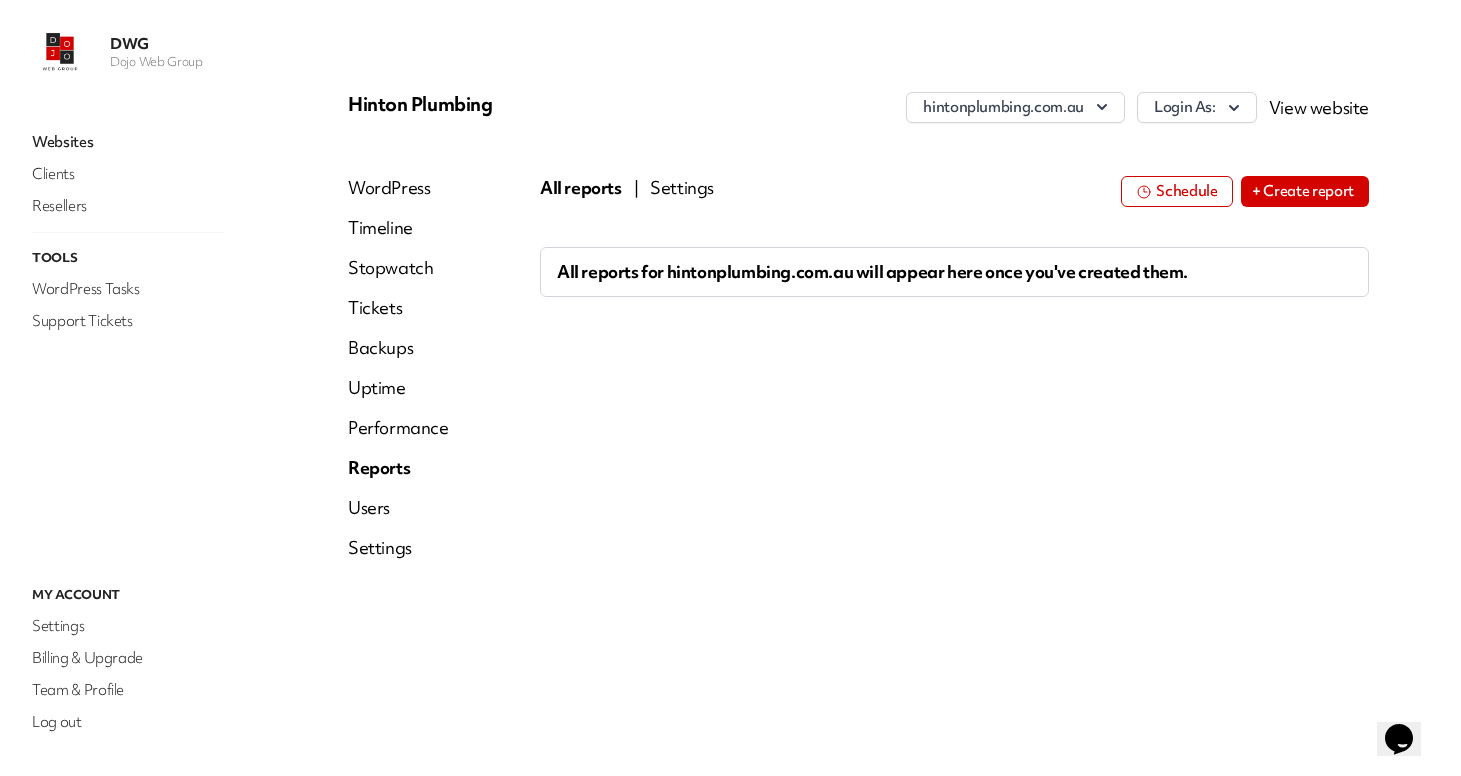 click on "+ Create report" at bounding box center (1305, 191) 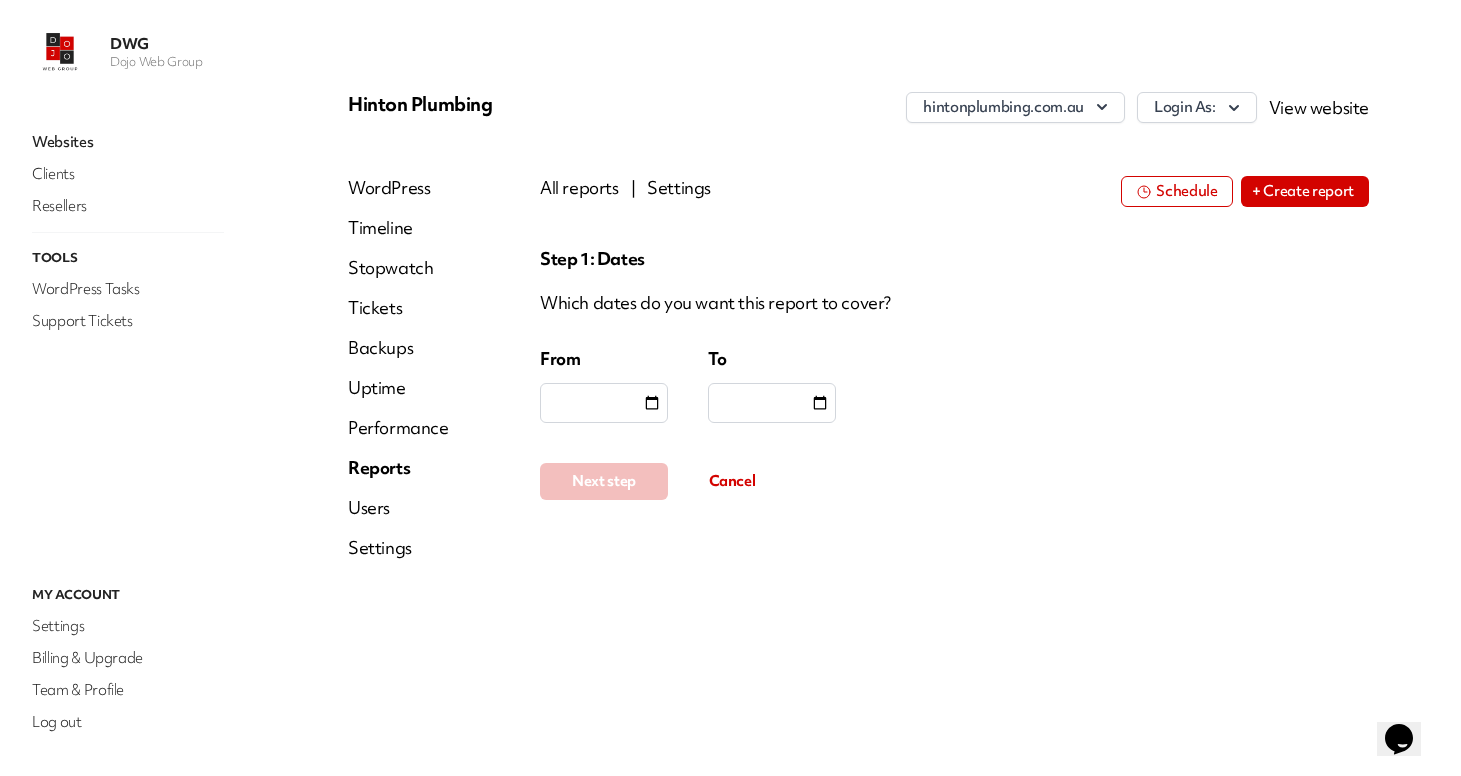 click at bounding box center (604, 403) 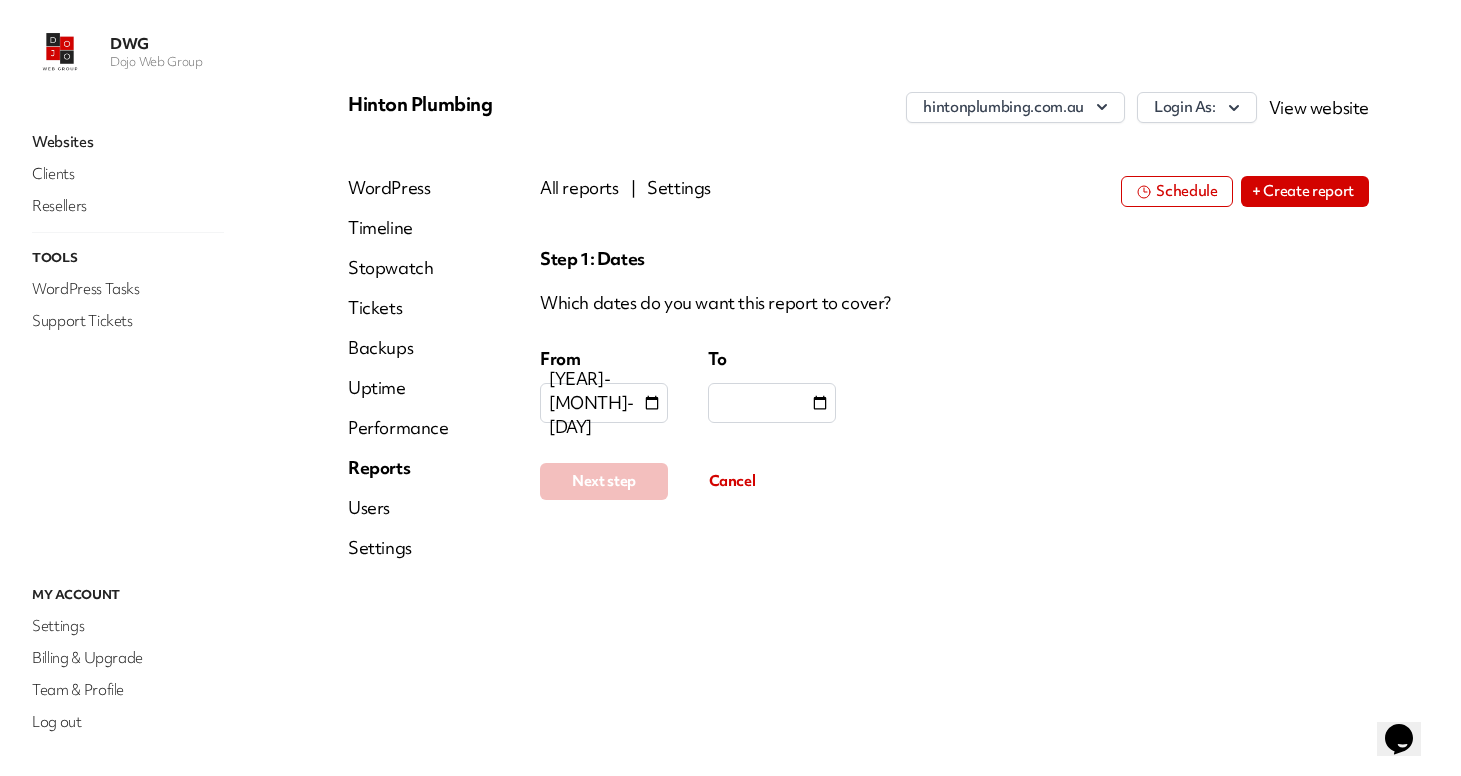click at bounding box center [772, 403] 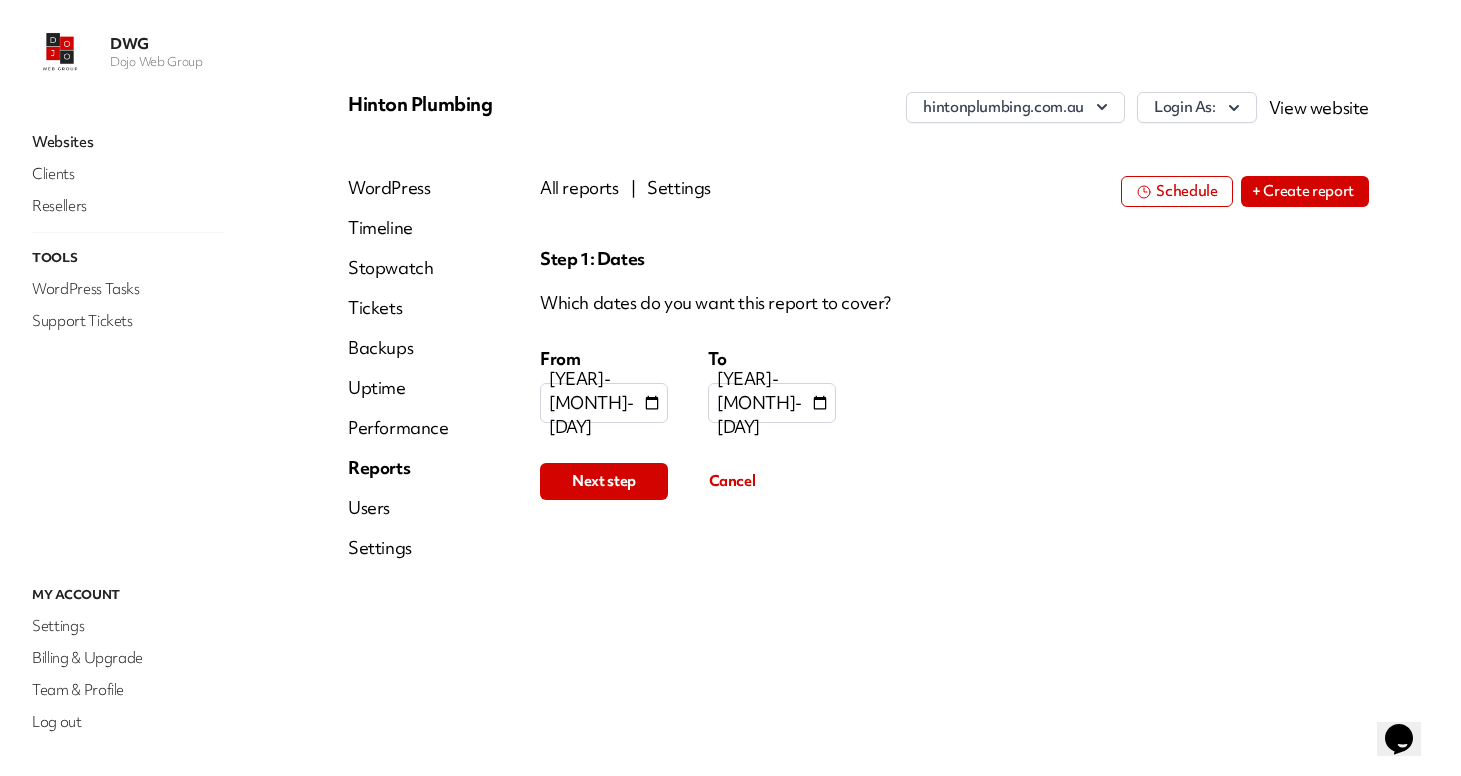 click on "Next step" at bounding box center (604, 481) 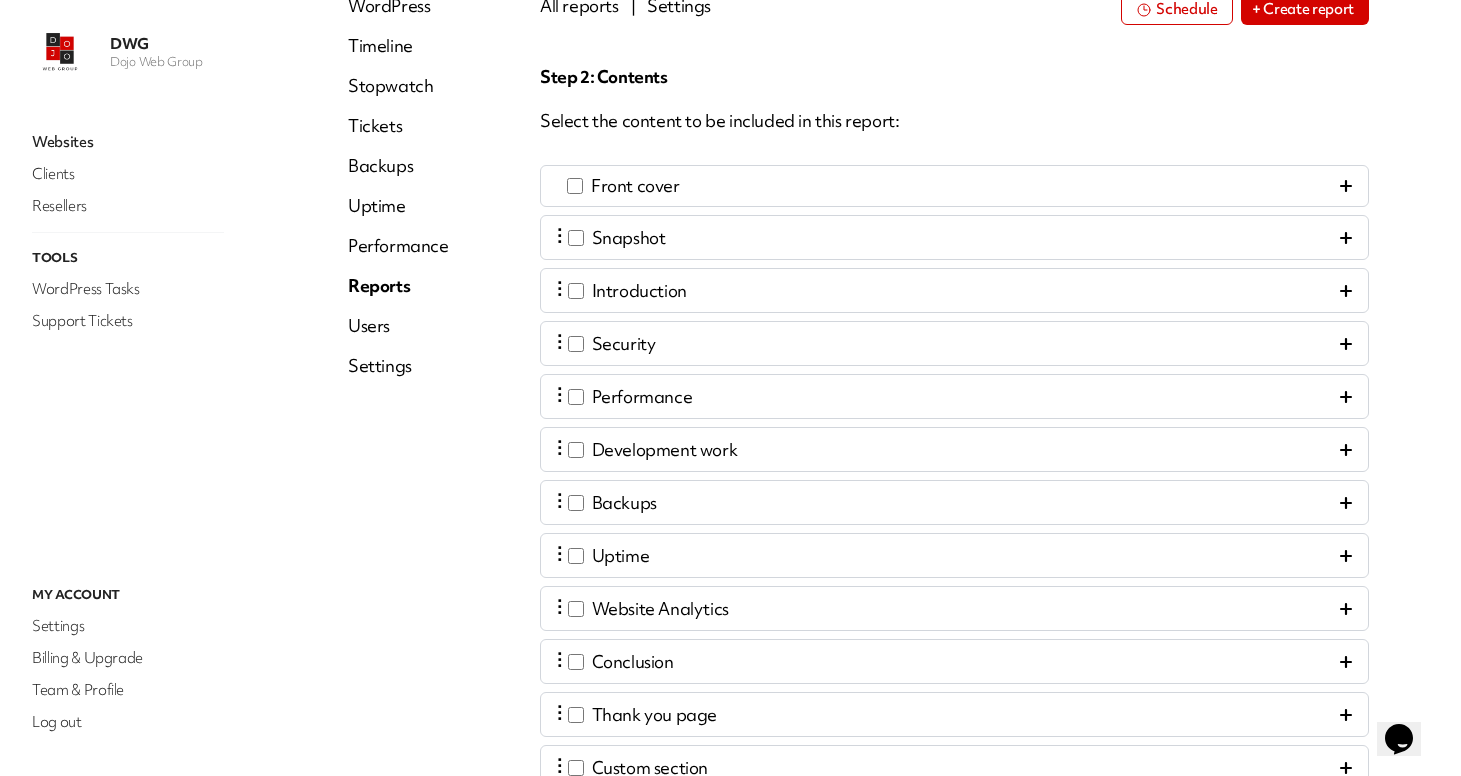 scroll, scrollTop: 0, scrollLeft: 0, axis: both 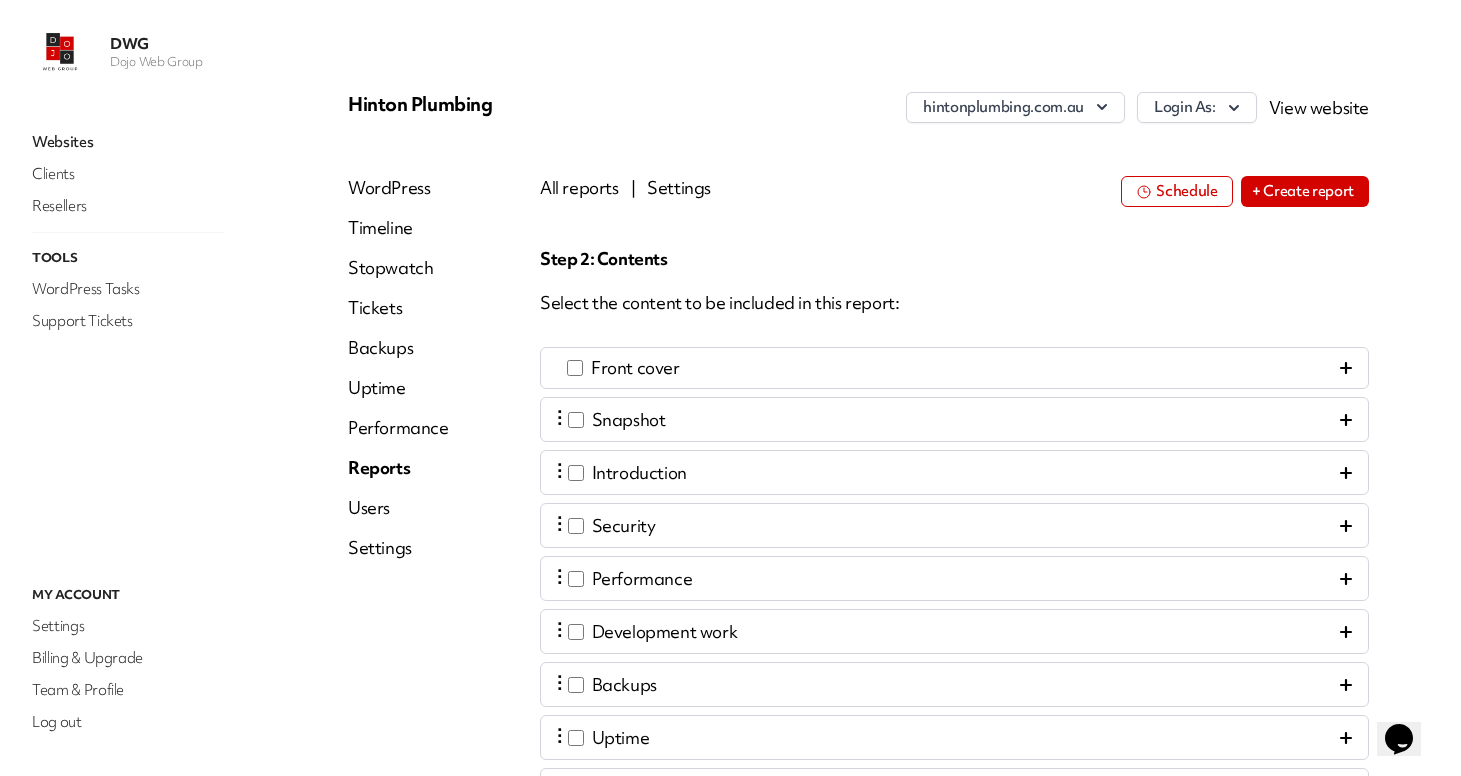 click on "Users" at bounding box center (398, 508) 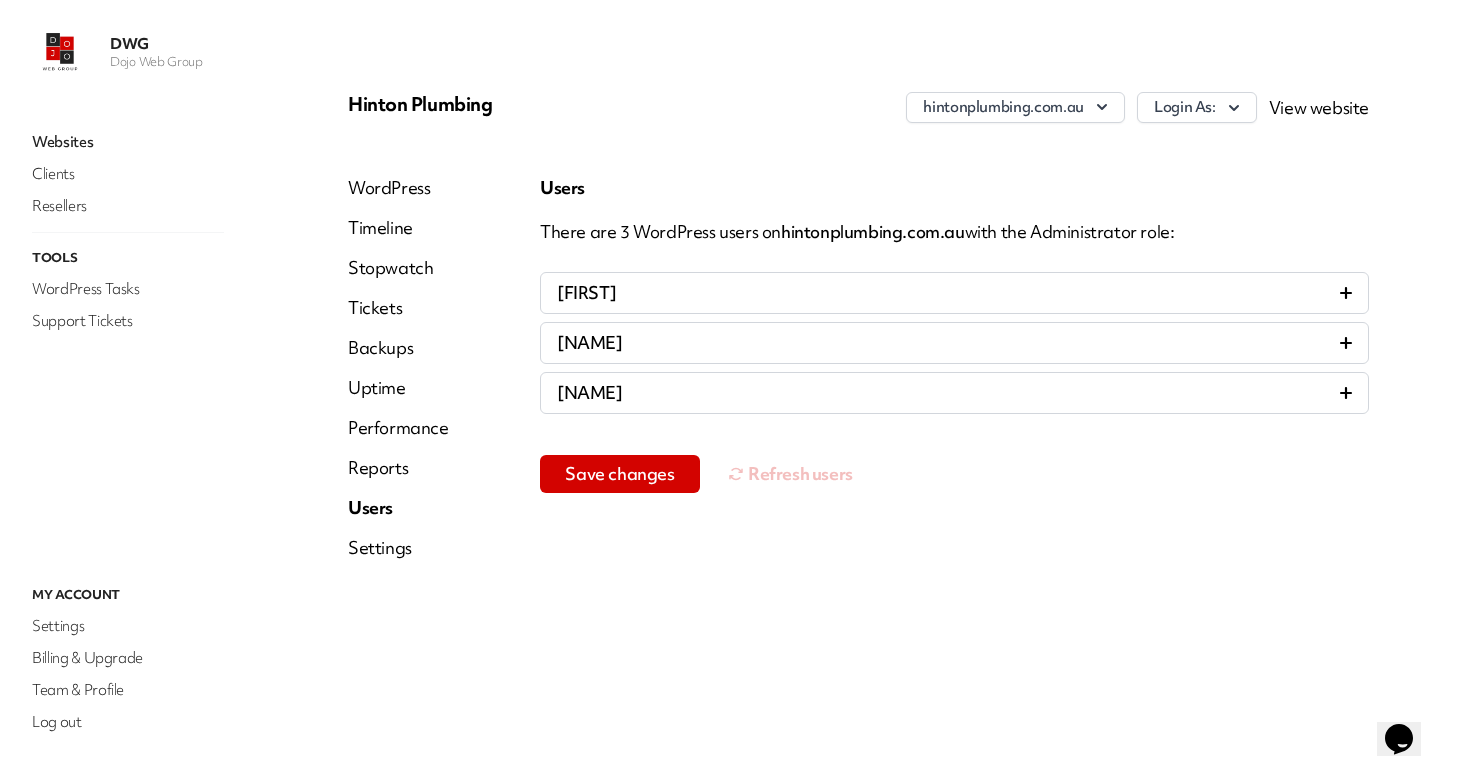 click on "Settings" at bounding box center (398, 548) 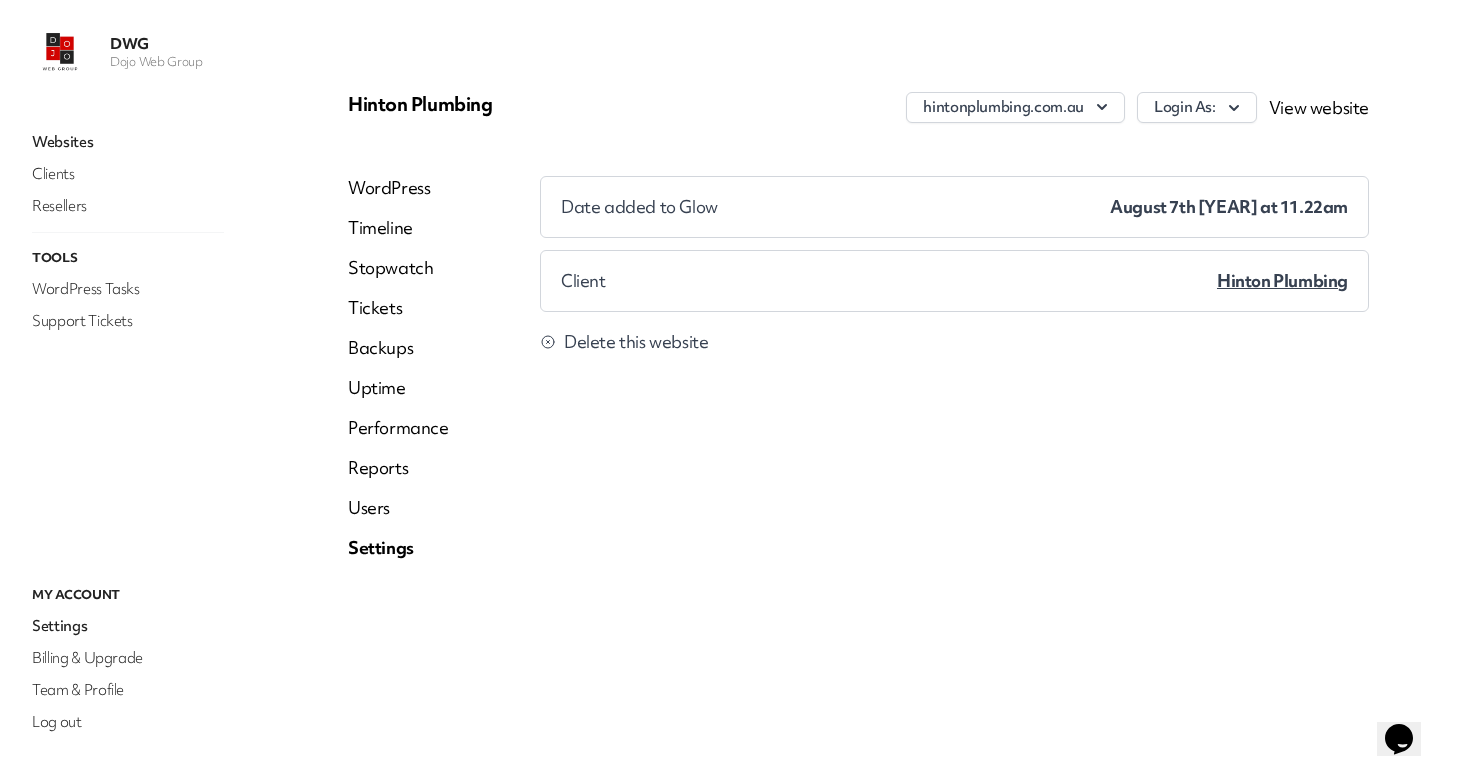 click on "Uptime" at bounding box center [398, 388] 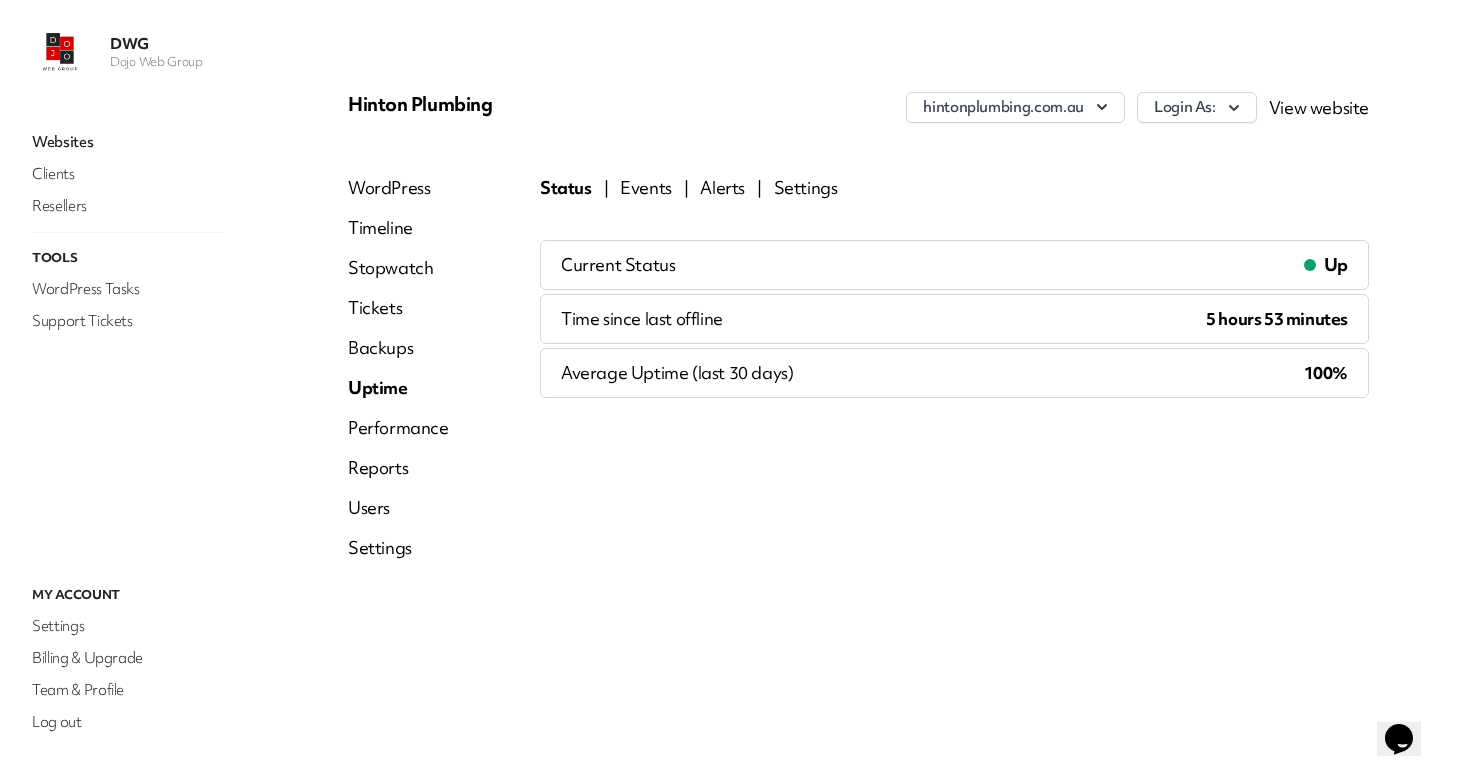 click on "Hinton Plumbing
hintonplumbing.com.au
Login As:
View website
WordPress
Timeline
Stopwatch
Tickets
Backups
Uptime
Performance
Reports
Users
Settings
Status
|
Events
|
Alerts
|
Settings
Current Status
up
Time since last offline
5 hours 53 minutes
Average Uptime  (last 30 days)
100%" at bounding box center [858, 334] 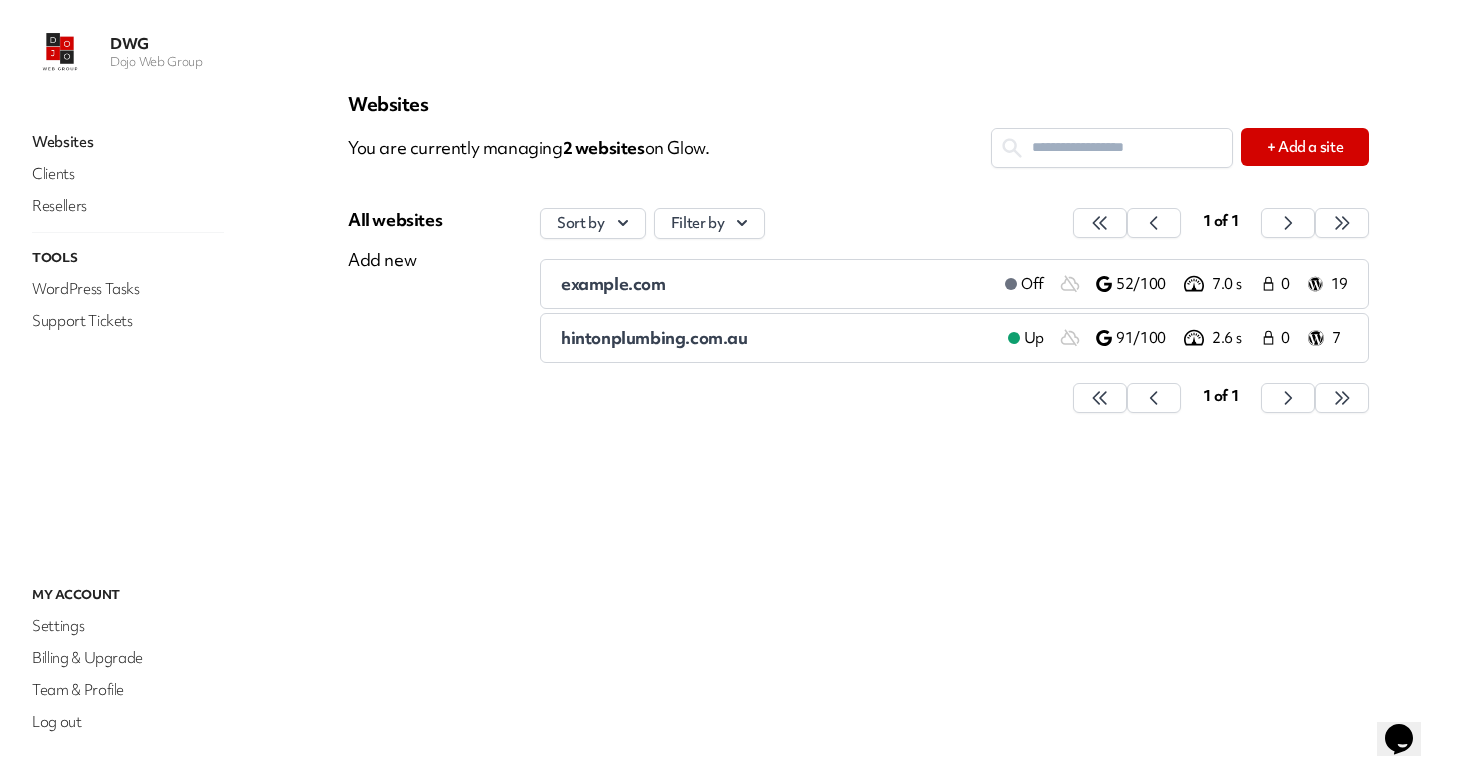 click on "Websites
You are currently managing  2 website s
on Glow.
+ Add a site
All websites
Add new
Sort by
Filter by
1 of 1
dojowebgroup.com
Off
52/100     7.0 s
0
19   hintonplumbing.com.au
Up
91/100     2.6 s
0
7
1 of 1" at bounding box center (858, 388) 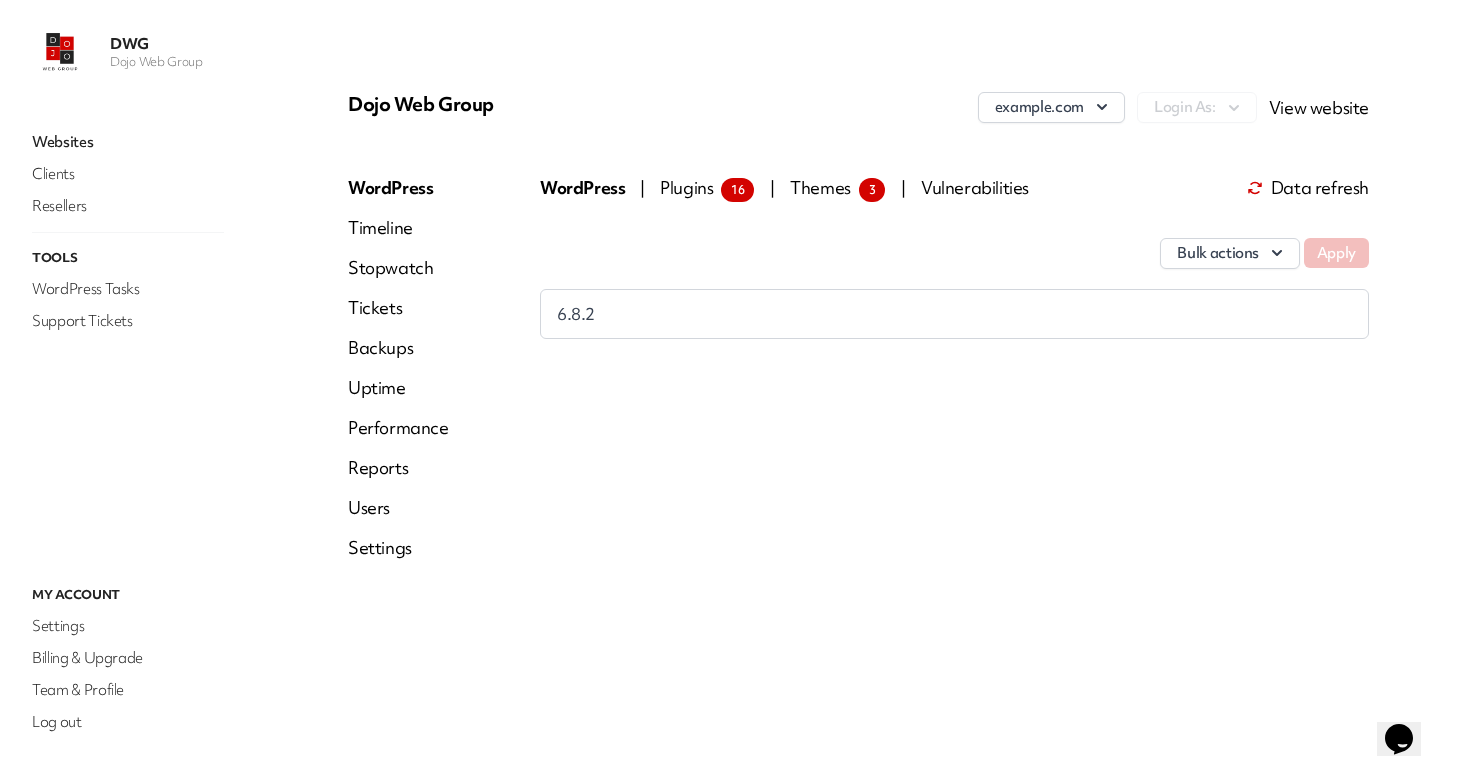click on "Uptime" at bounding box center (398, 388) 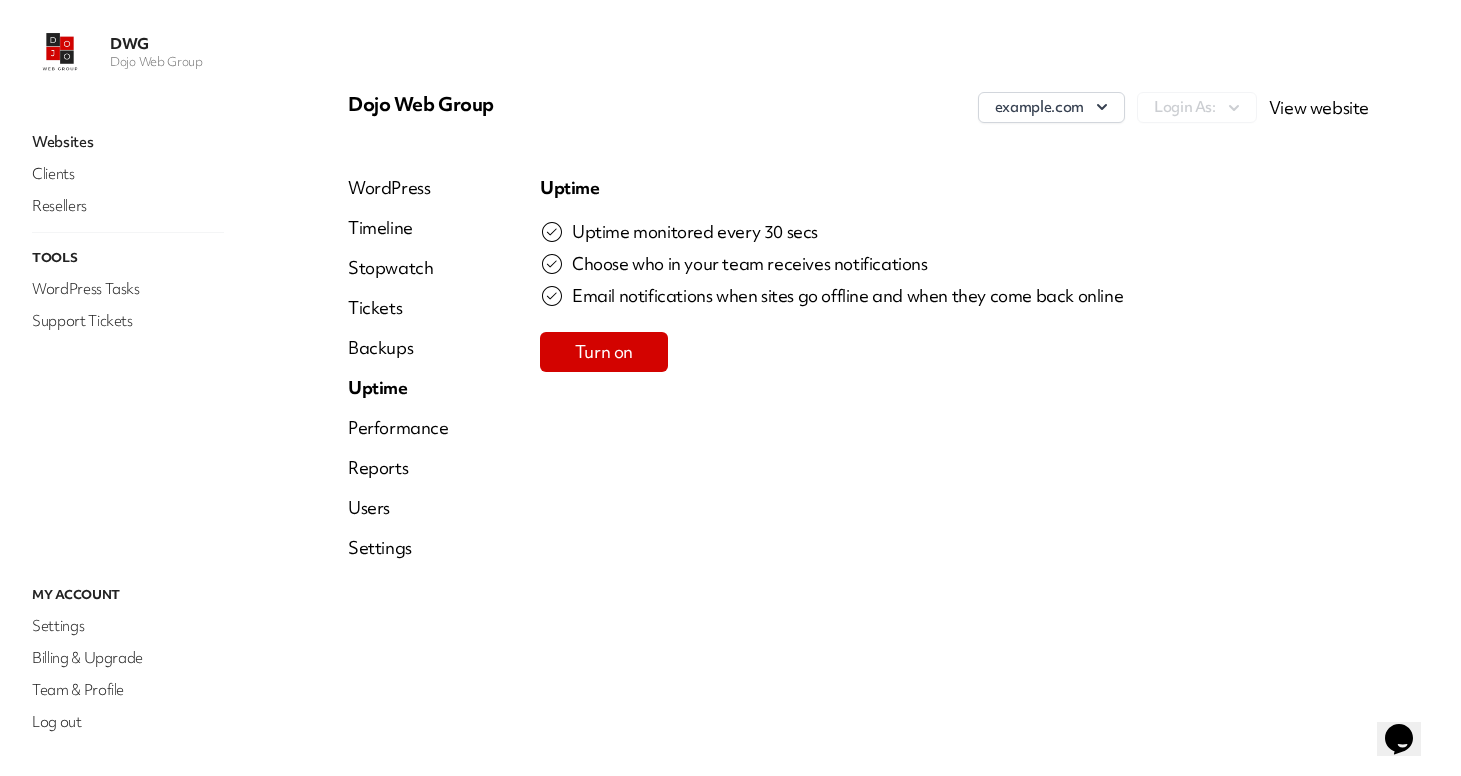 click on "Performance" at bounding box center (398, 428) 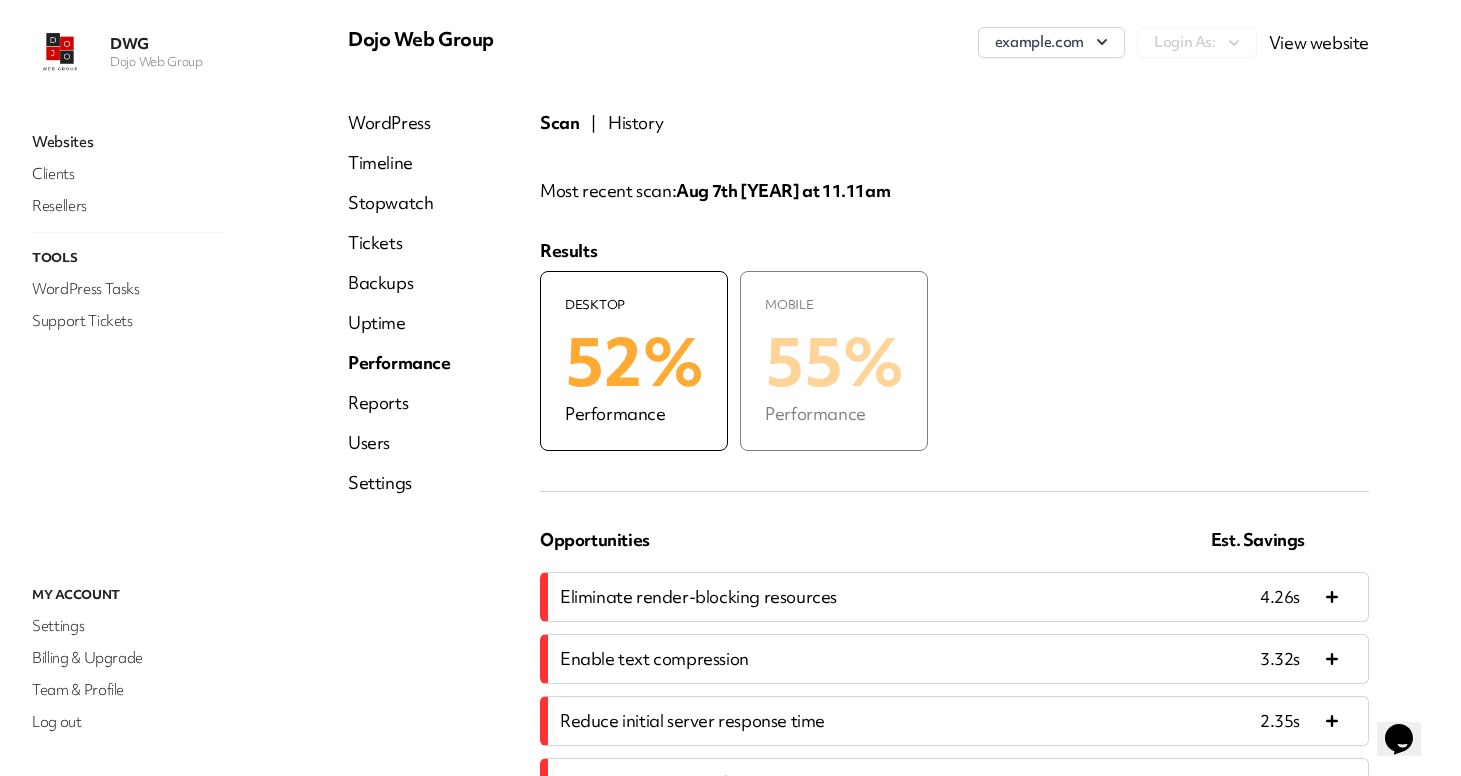scroll, scrollTop: 0, scrollLeft: 0, axis: both 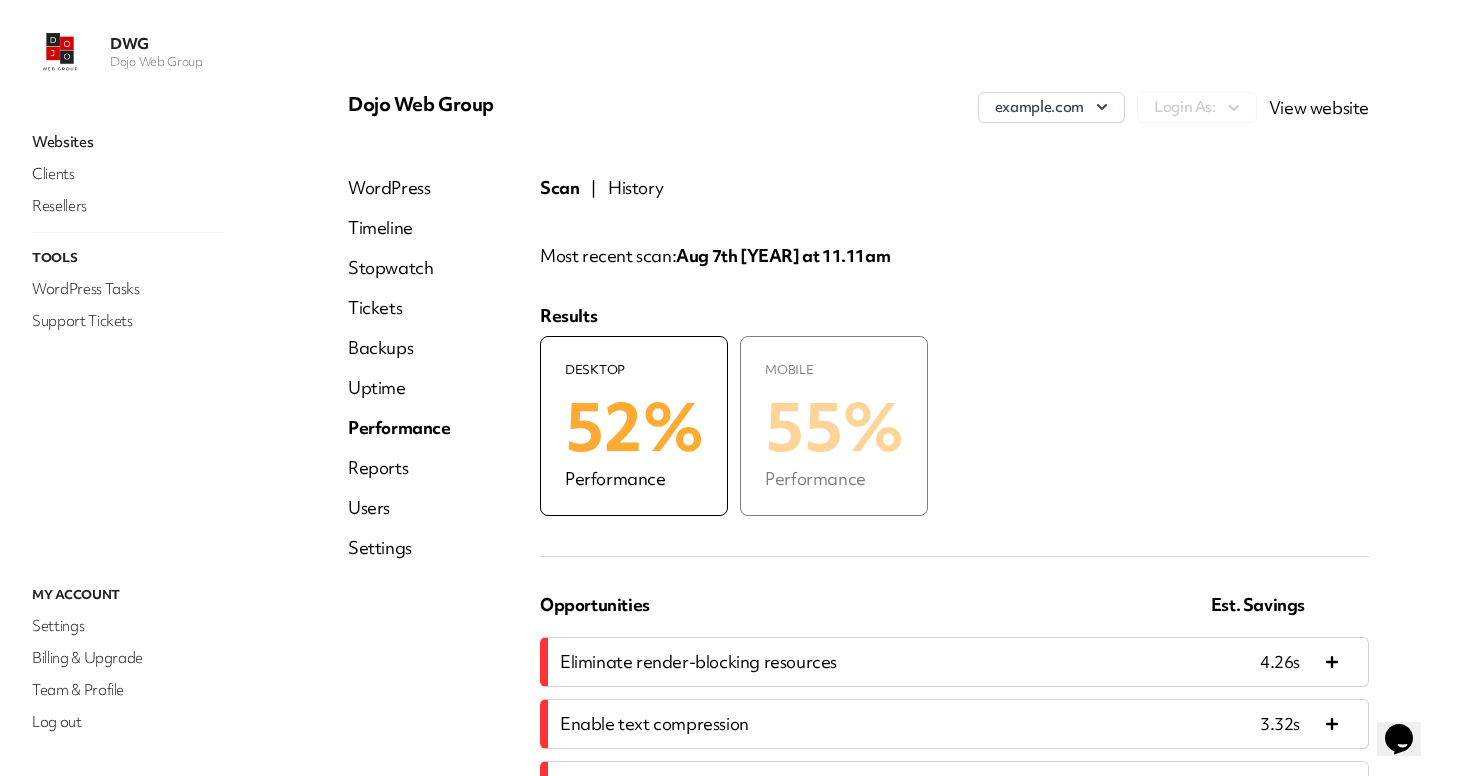 click on "Websites" at bounding box center (128, 142) 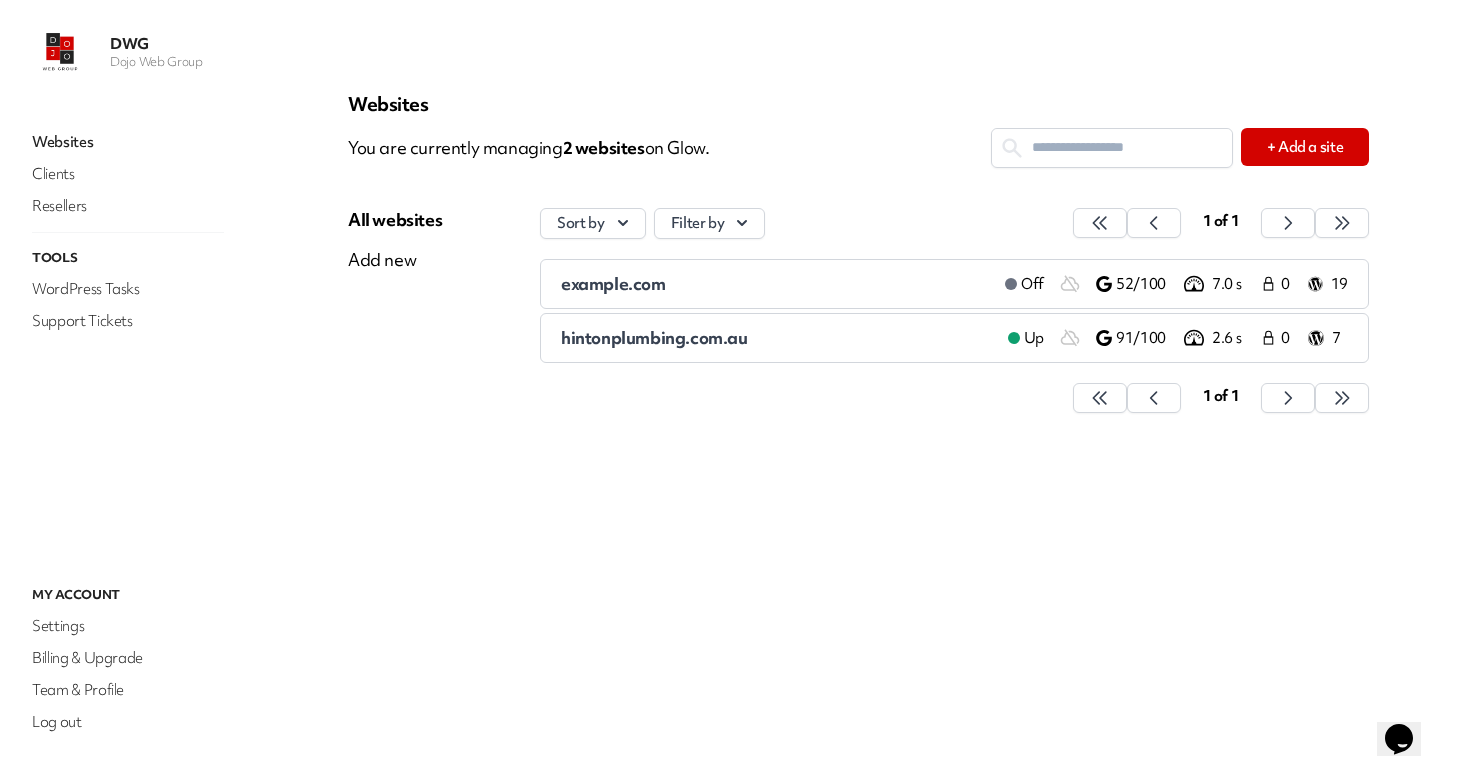 click on "hintonplumbing.com.au" at bounding box center (776, 338) 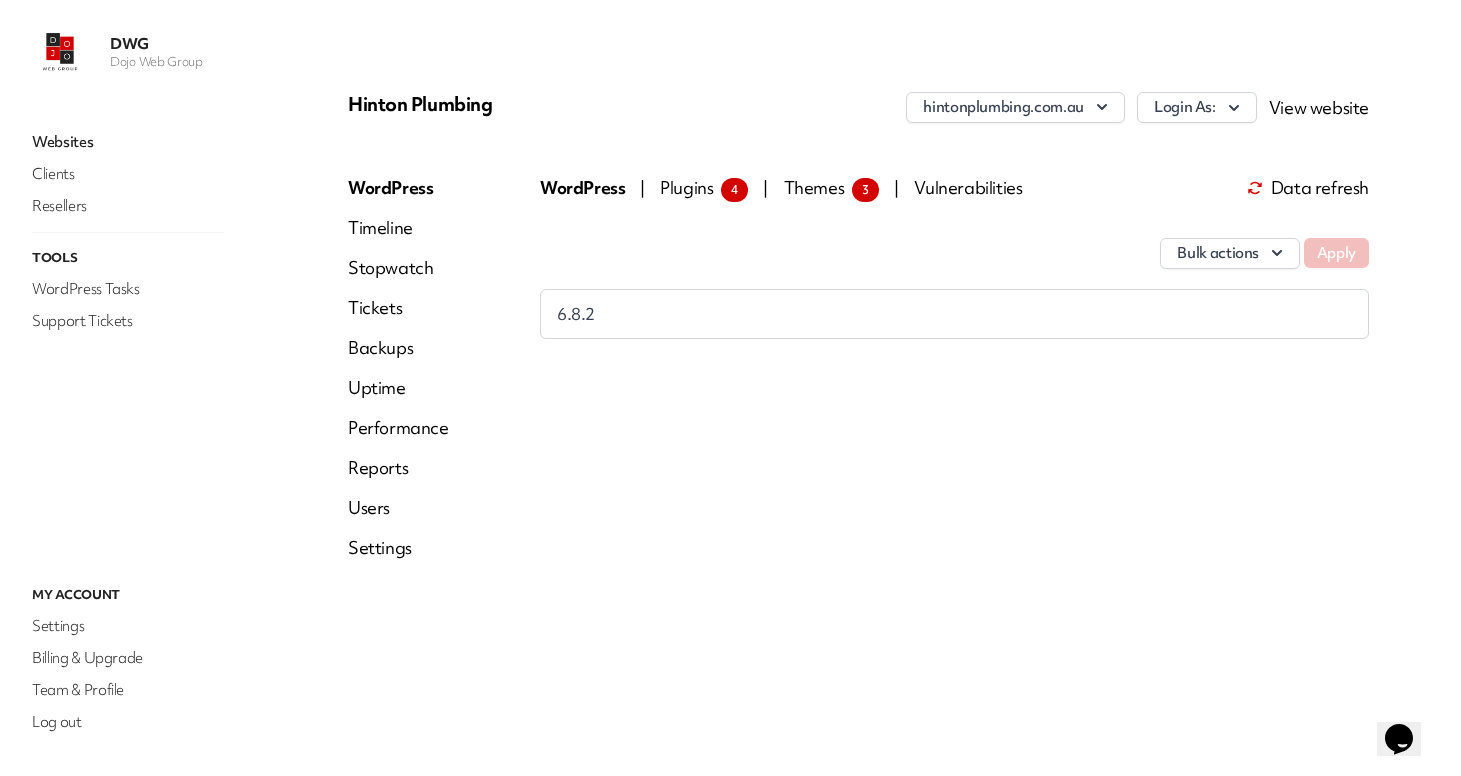 click on "Websites" at bounding box center [128, 142] 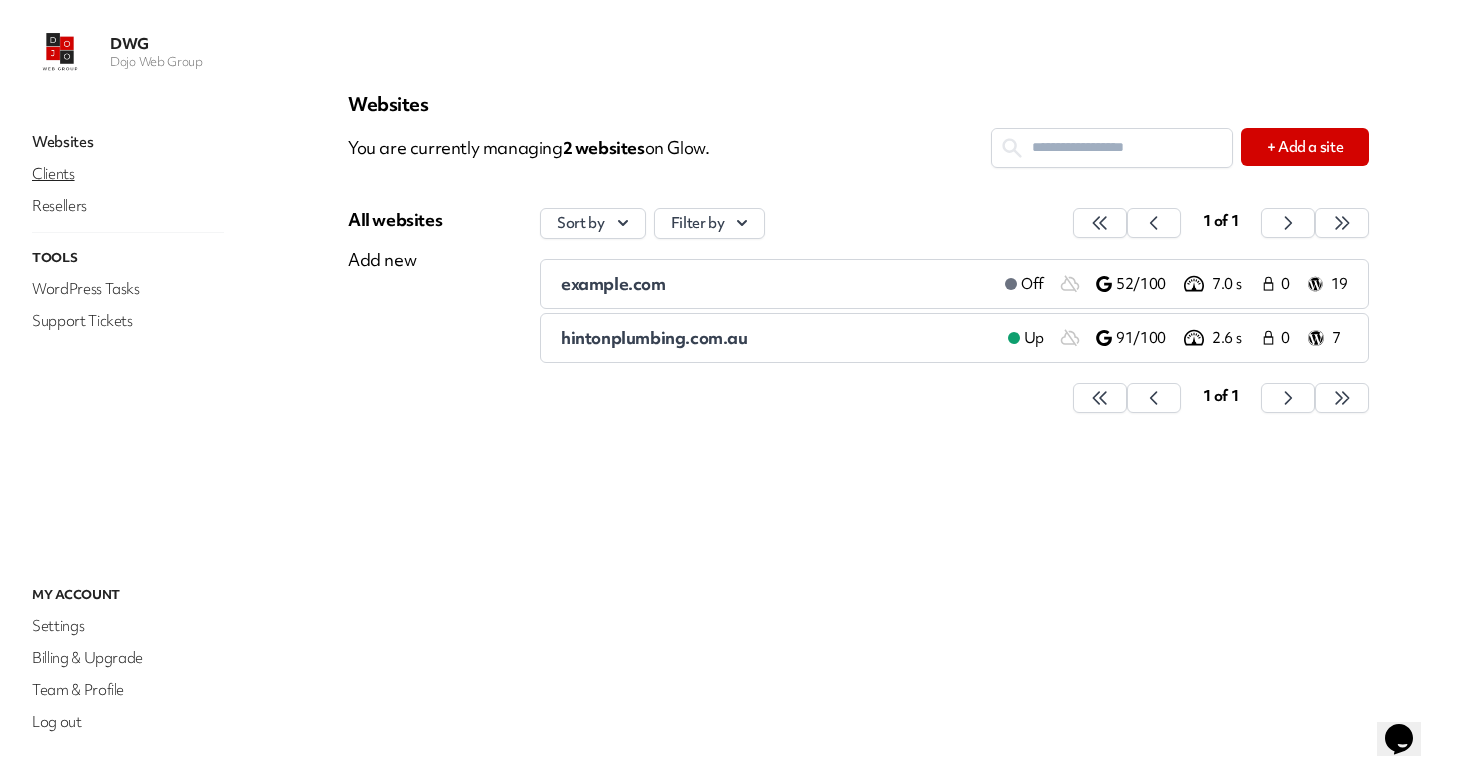 click on "Clients" at bounding box center (128, 174) 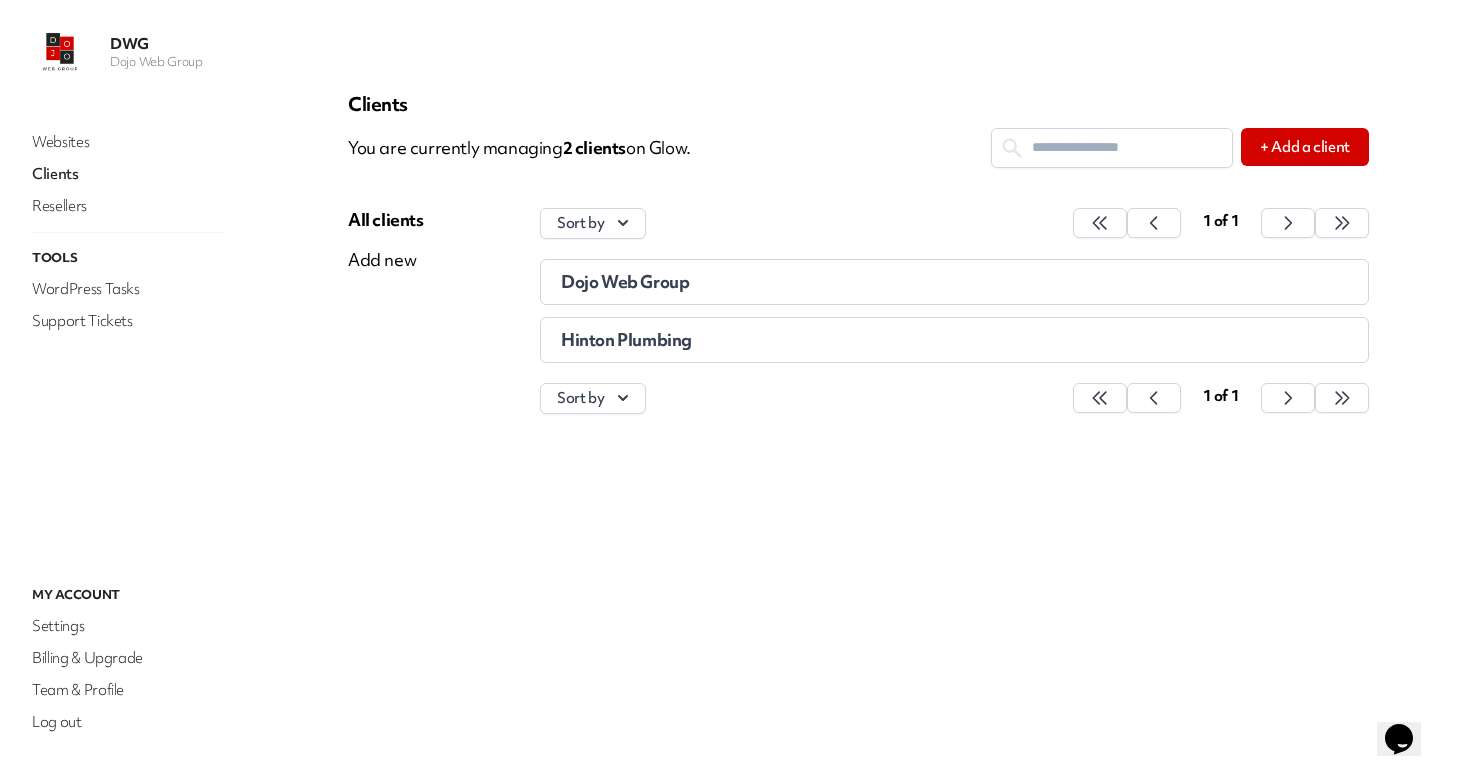 click on "Hinton Plumbing" at bounding box center [856, 340] 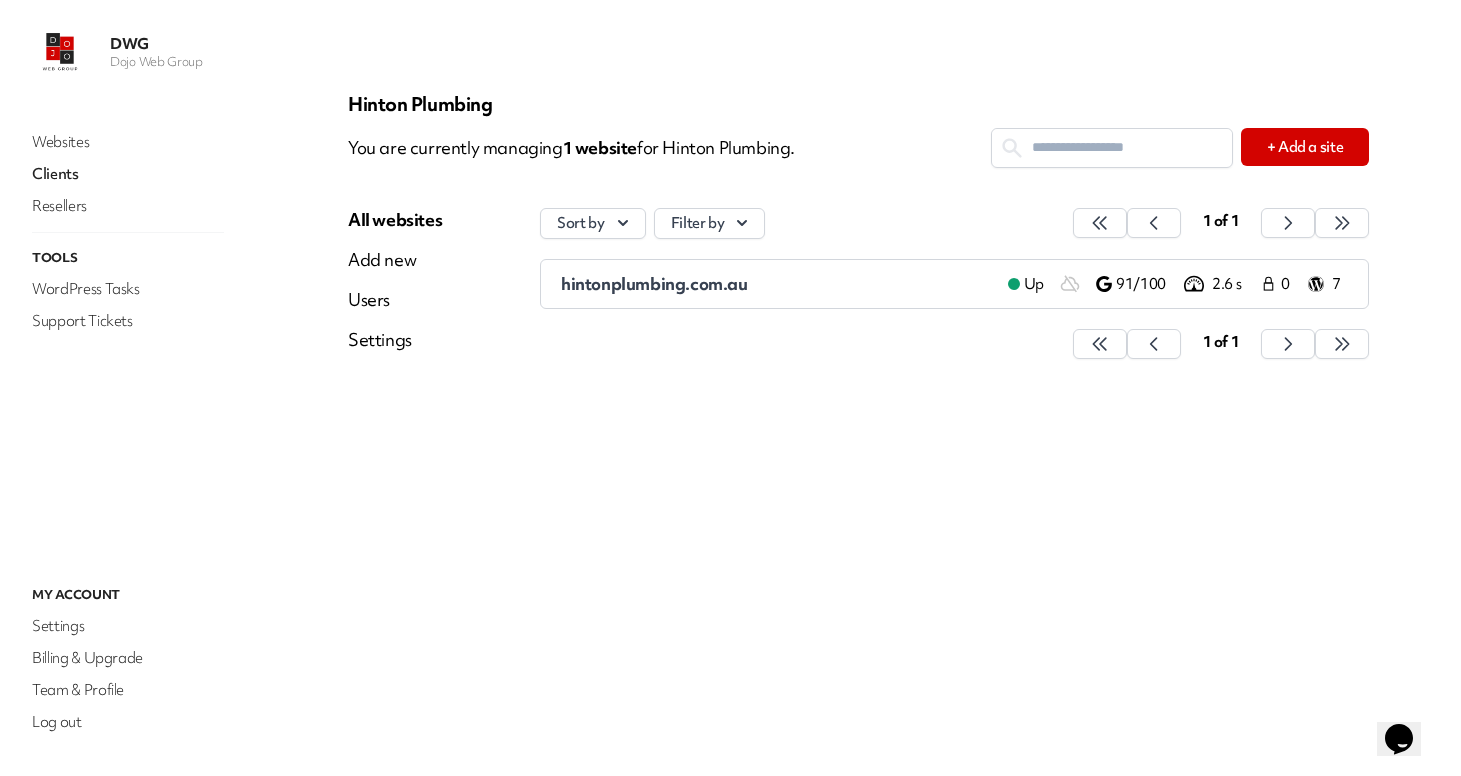 click on "Websites" at bounding box center (128, 142) 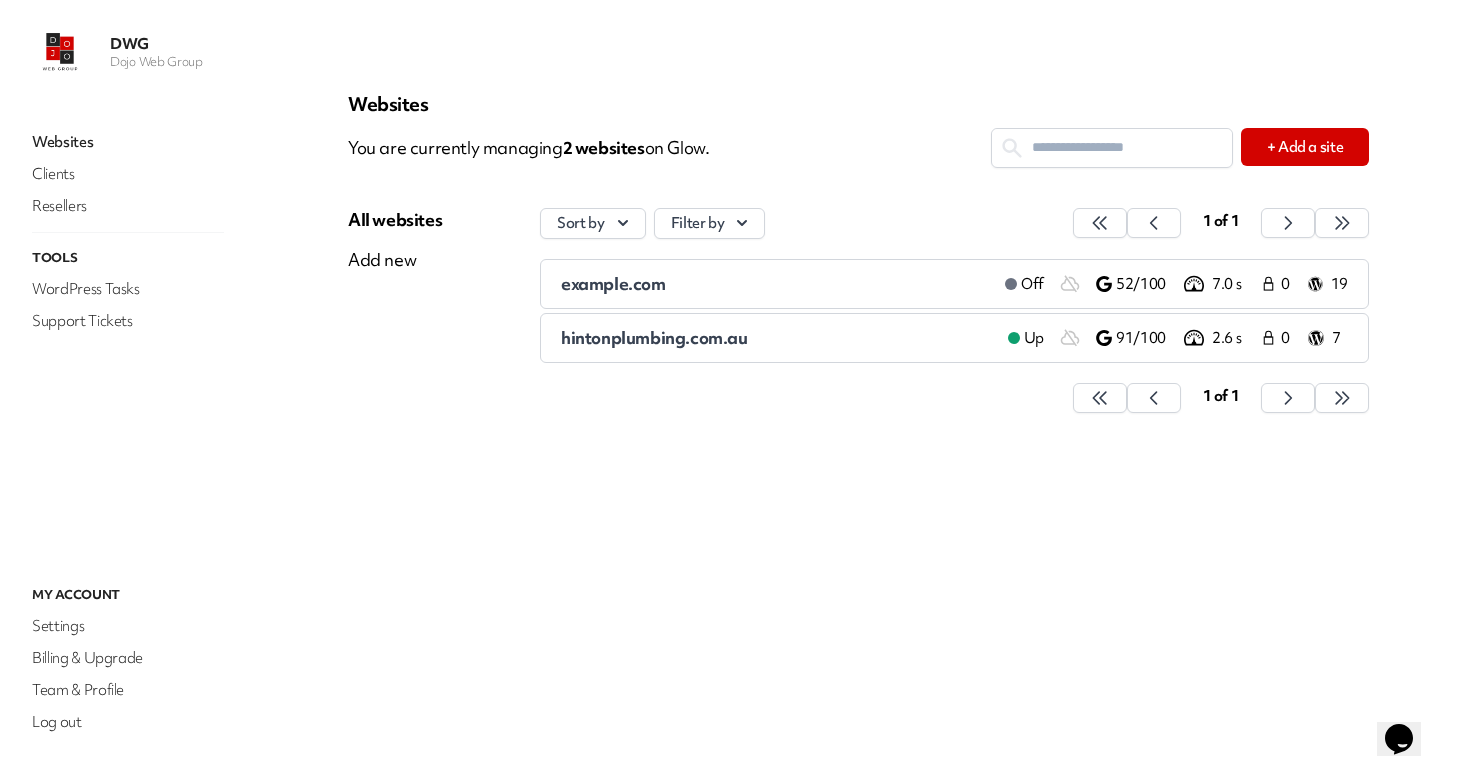 click on "hintonplumbing.com.au" at bounding box center [654, 337] 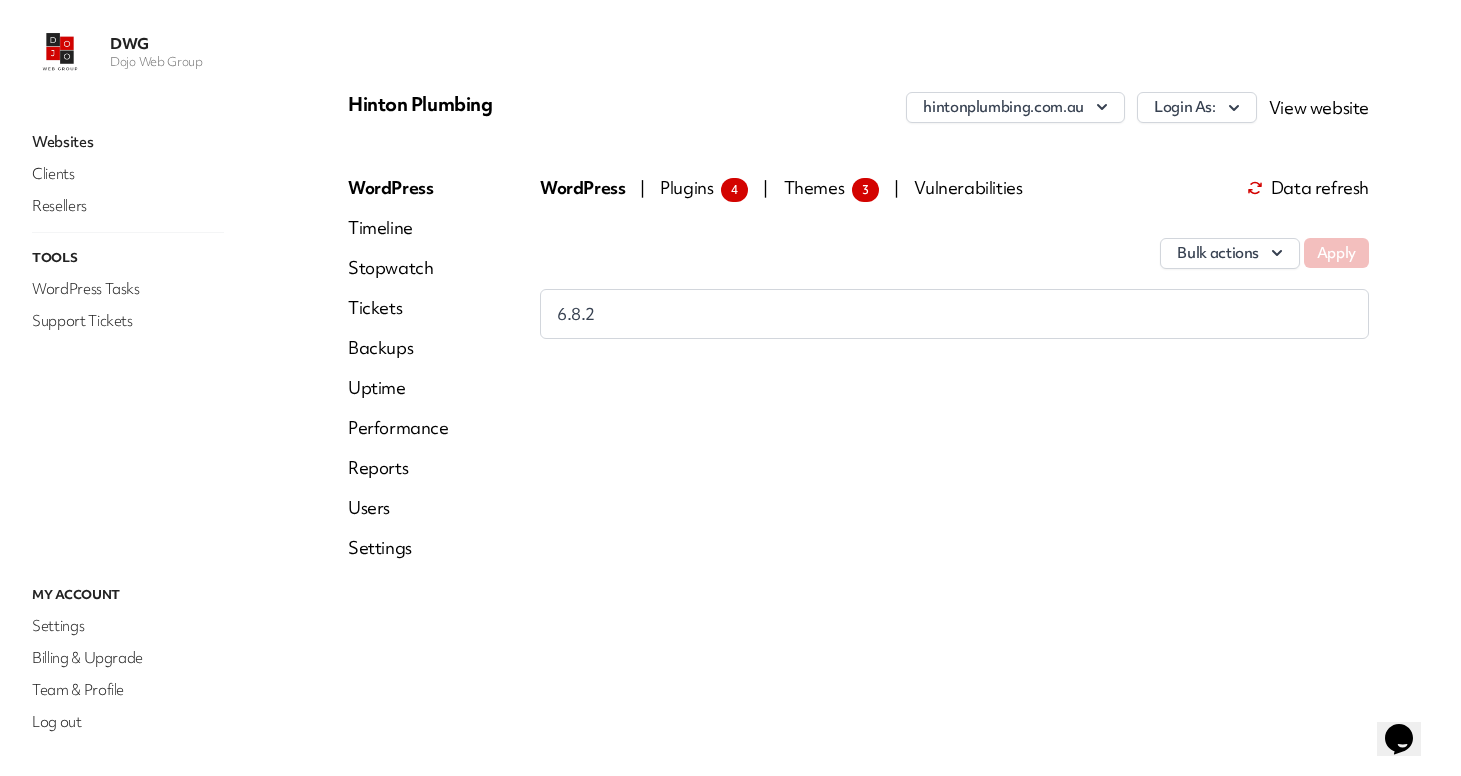 click on "Performance" at bounding box center (398, 428) 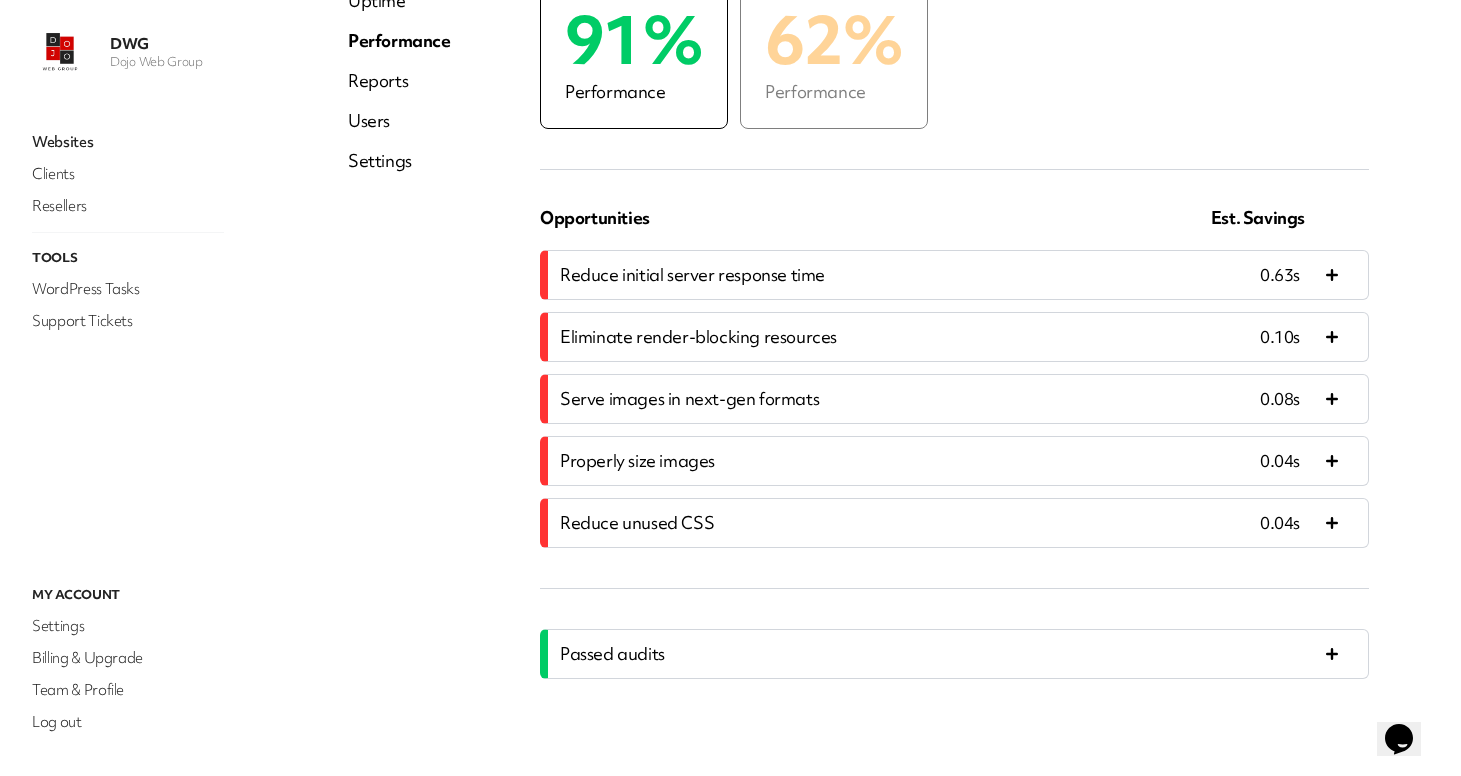 scroll, scrollTop: 394, scrollLeft: 0, axis: vertical 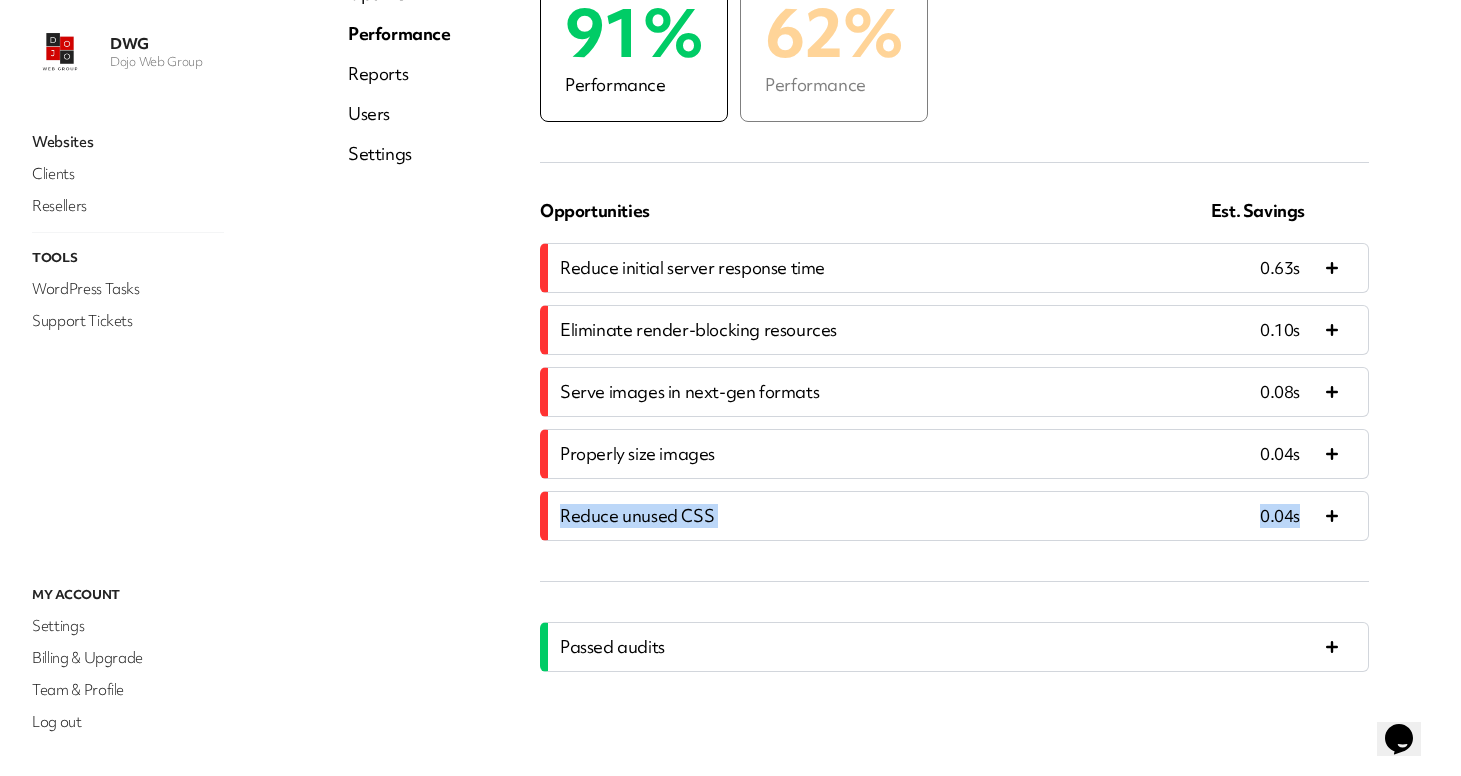 drag, startPoint x: 563, startPoint y: 515, endPoint x: 741, endPoint y: 542, distance: 180.0361 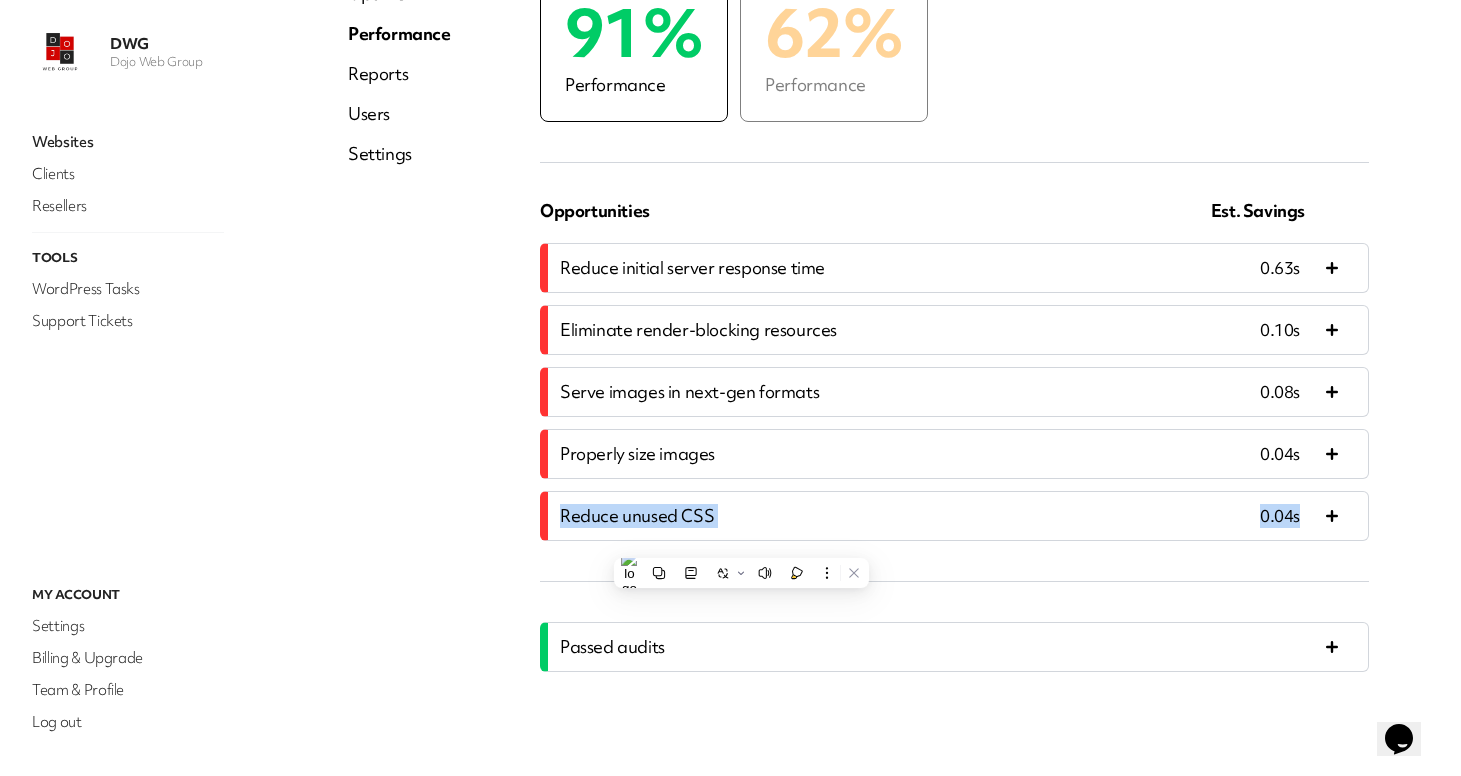 click on "Reduce unused CSS" at bounding box center [880, 516] 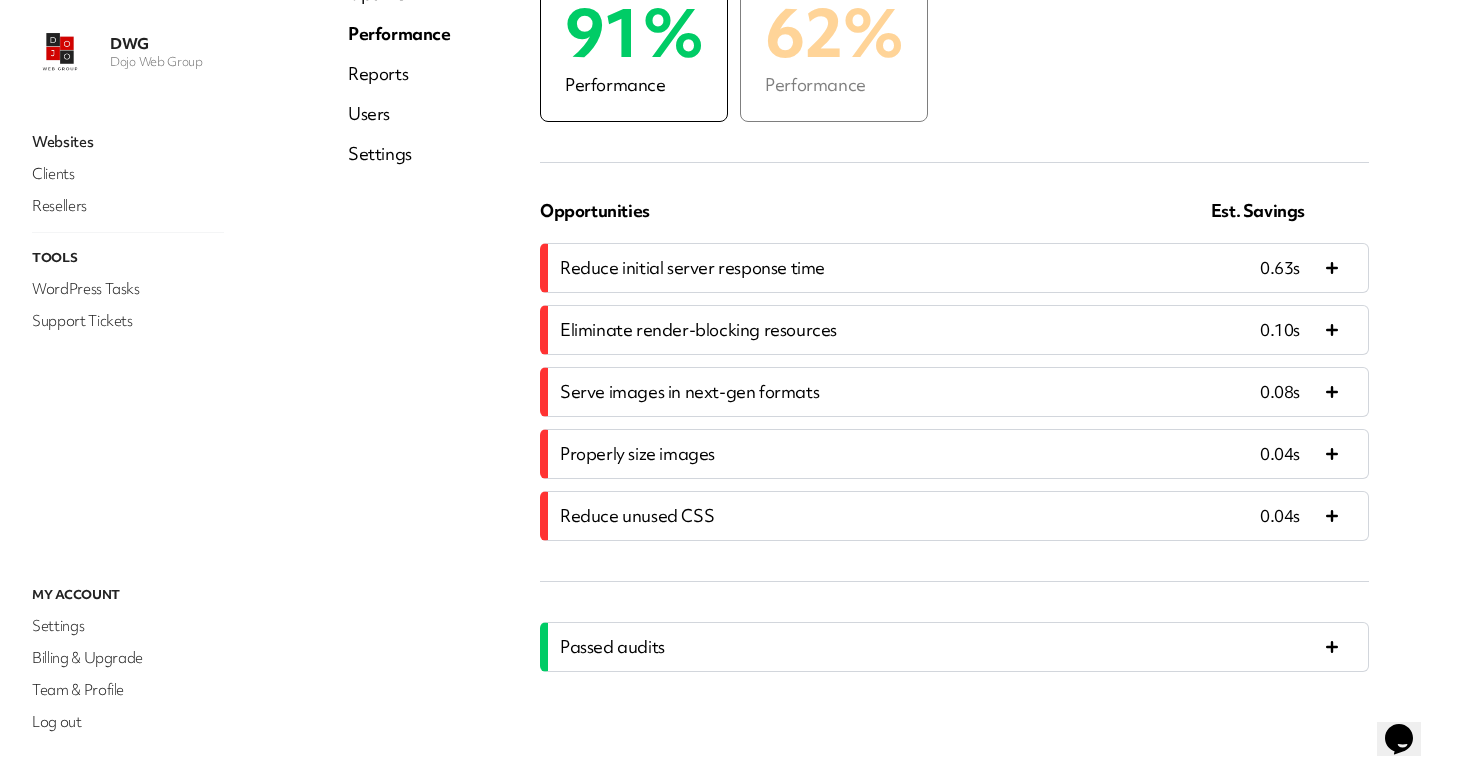 click on "Reduce unused CSS" at bounding box center [880, 516] 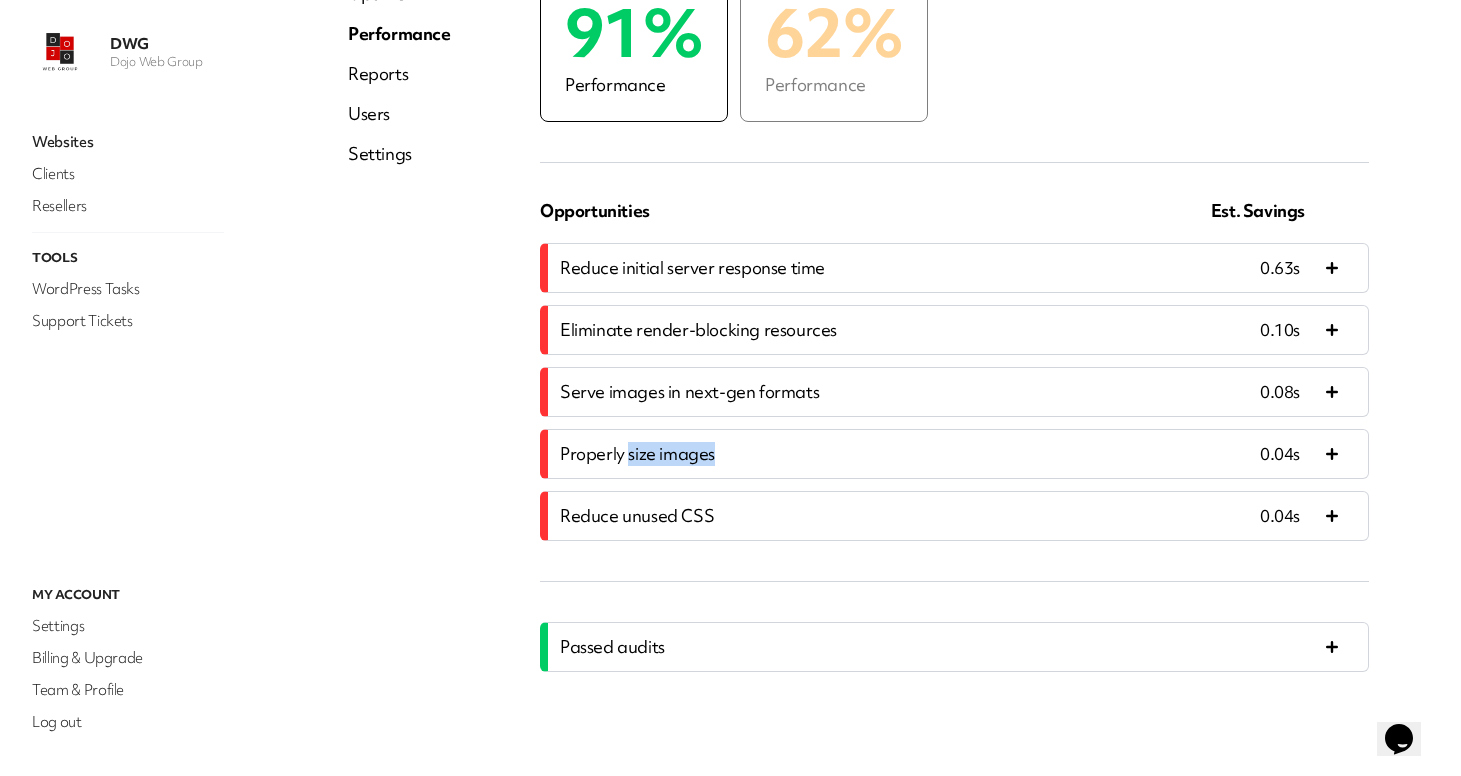drag, startPoint x: 629, startPoint y: 457, endPoint x: 715, endPoint y: 461, distance: 86.09297 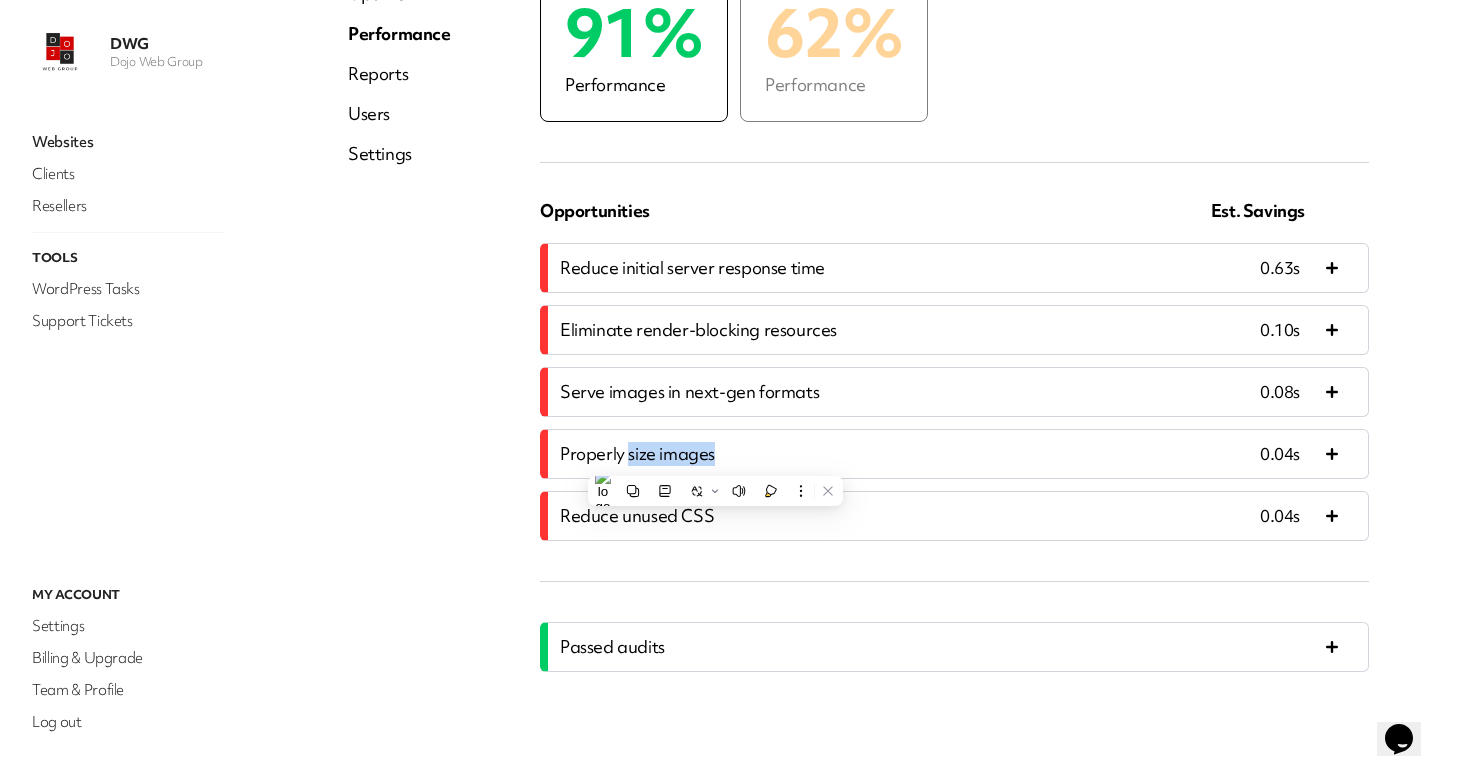 click on "Properly size images" at bounding box center [880, 454] 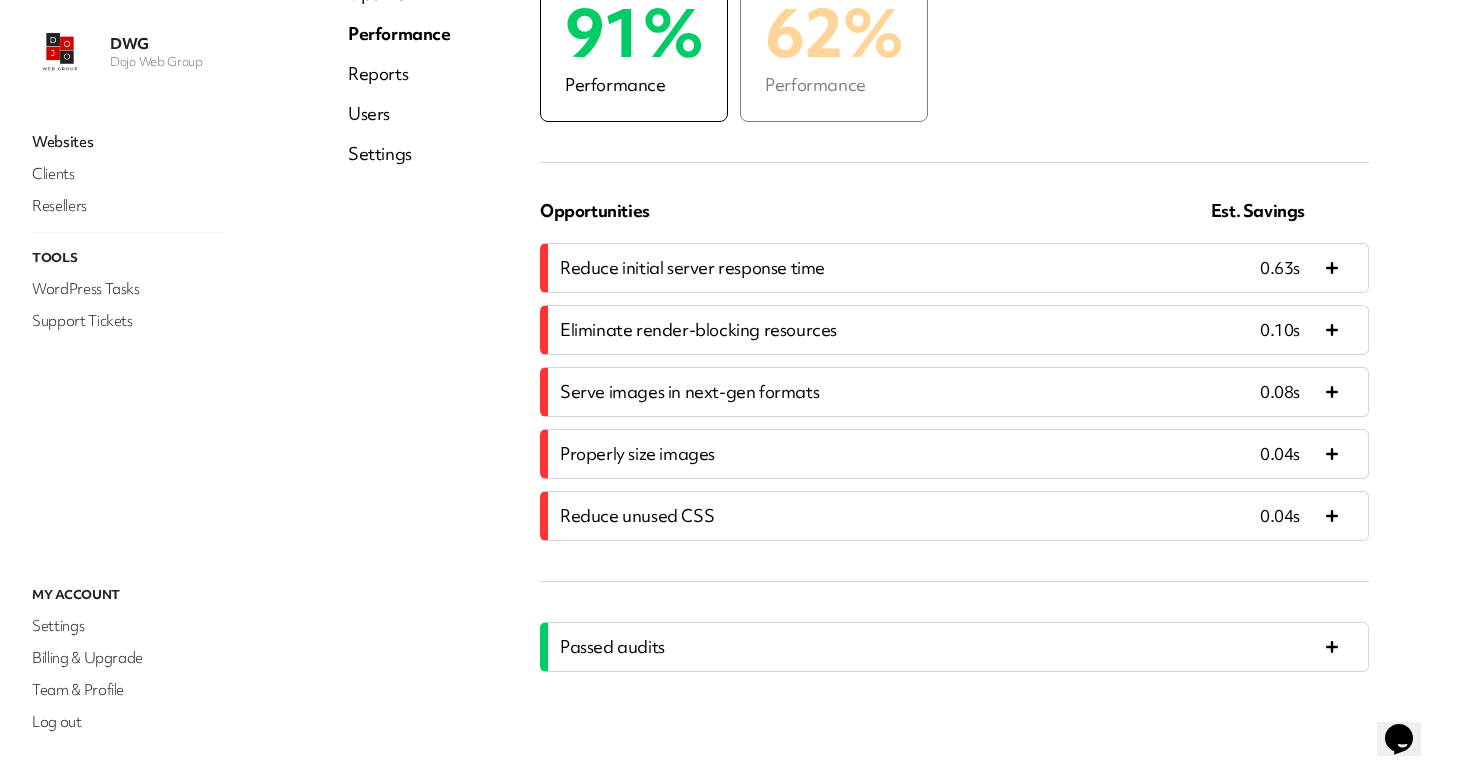 click on "Eliminate render-blocking resources" at bounding box center (698, 329) 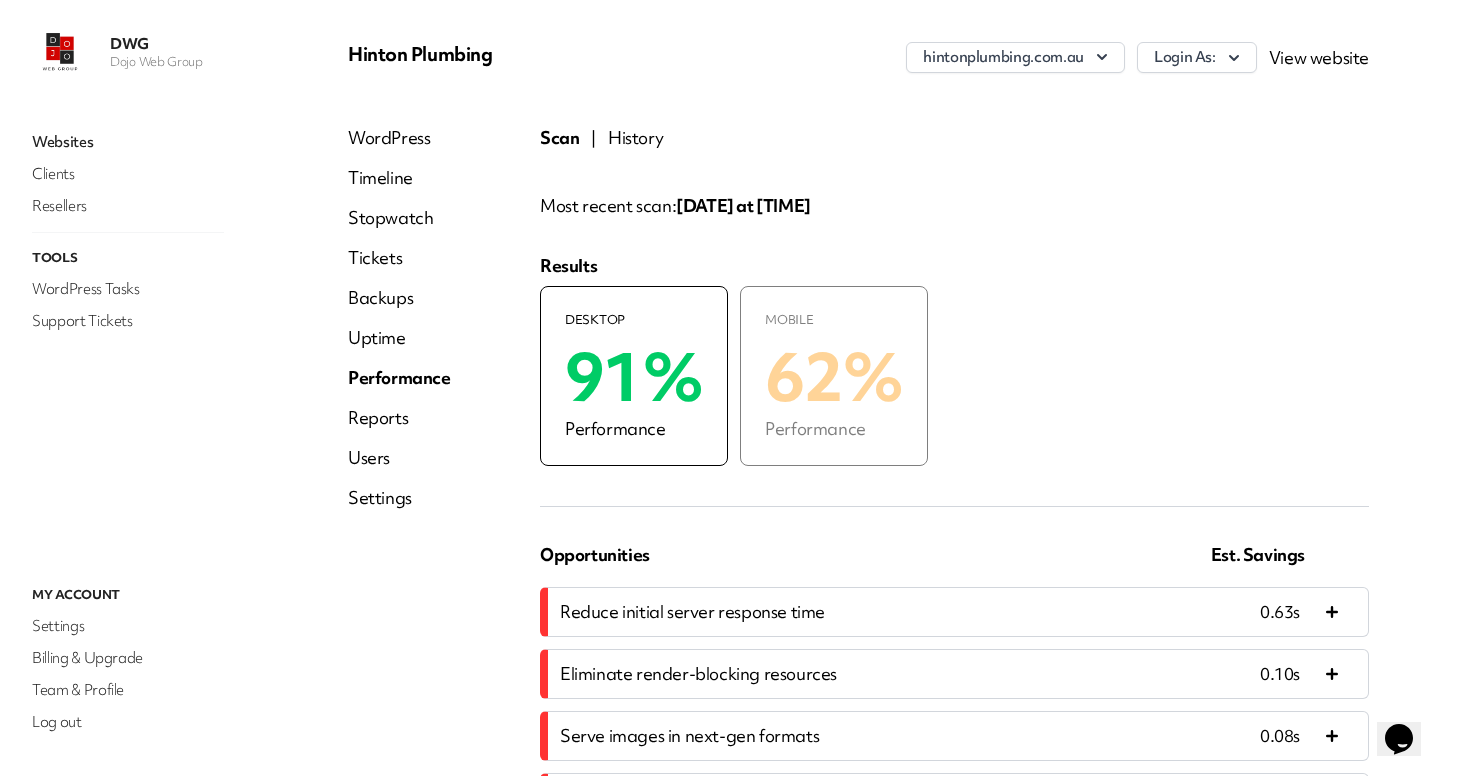 scroll, scrollTop: 0, scrollLeft: 0, axis: both 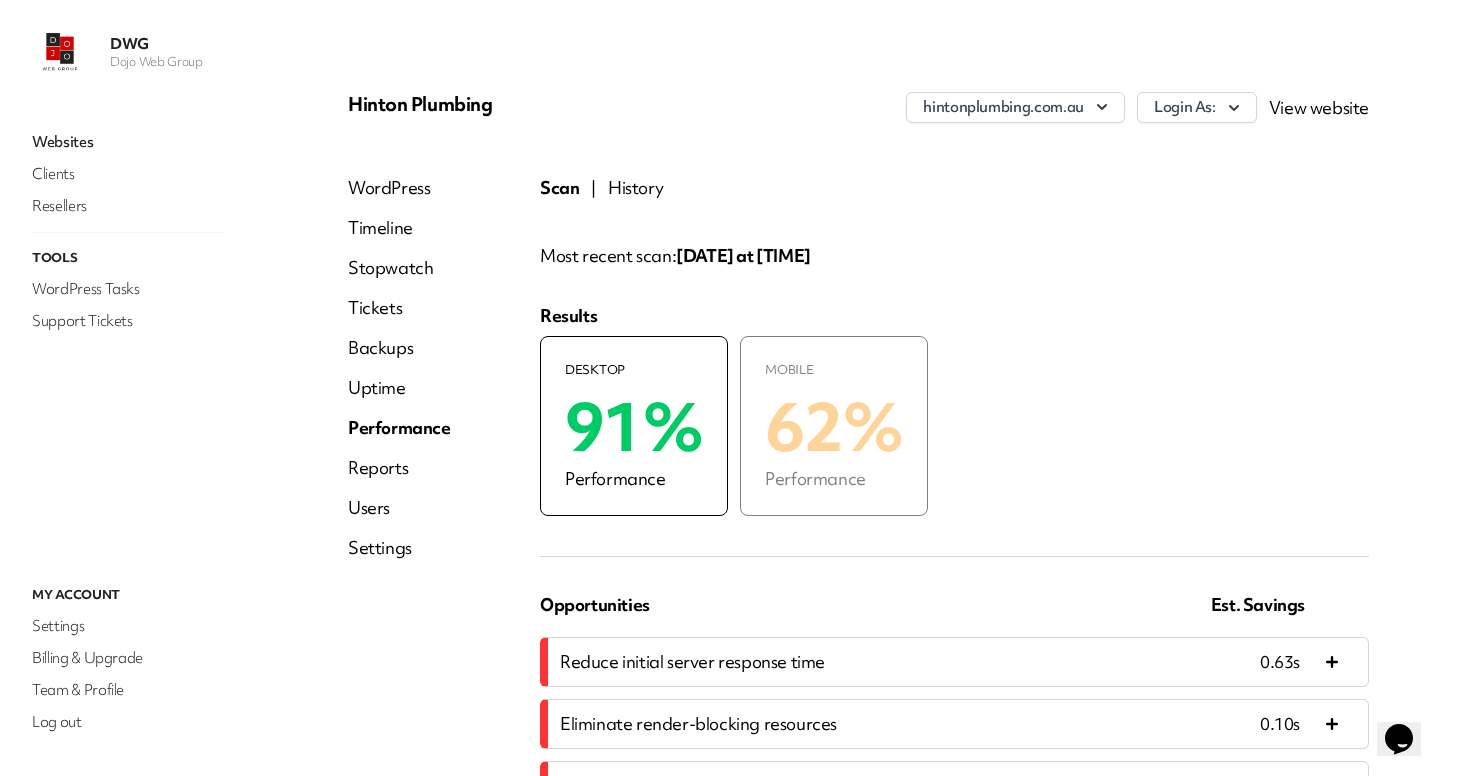 click on "62%" at bounding box center (834, 427) 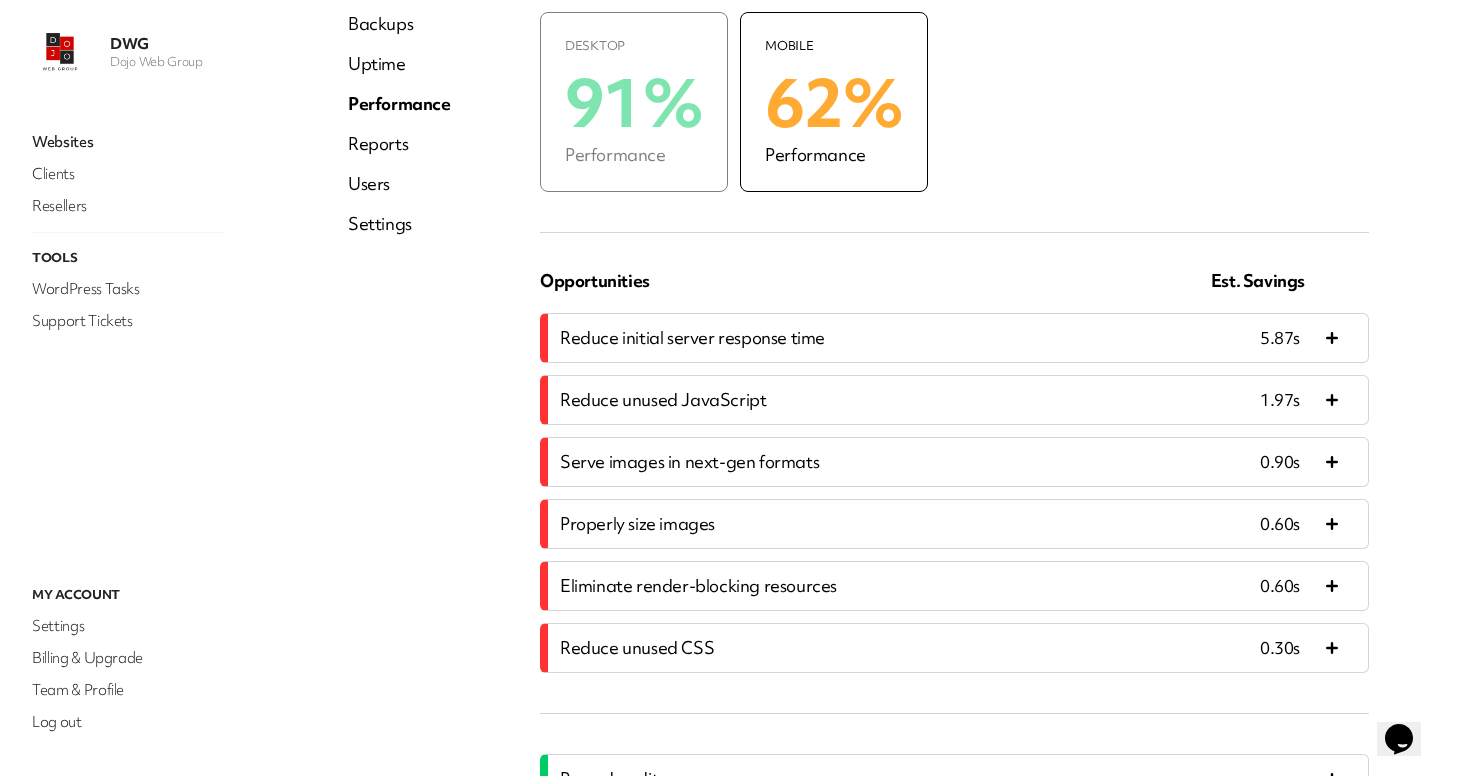 scroll, scrollTop: 326, scrollLeft: 0, axis: vertical 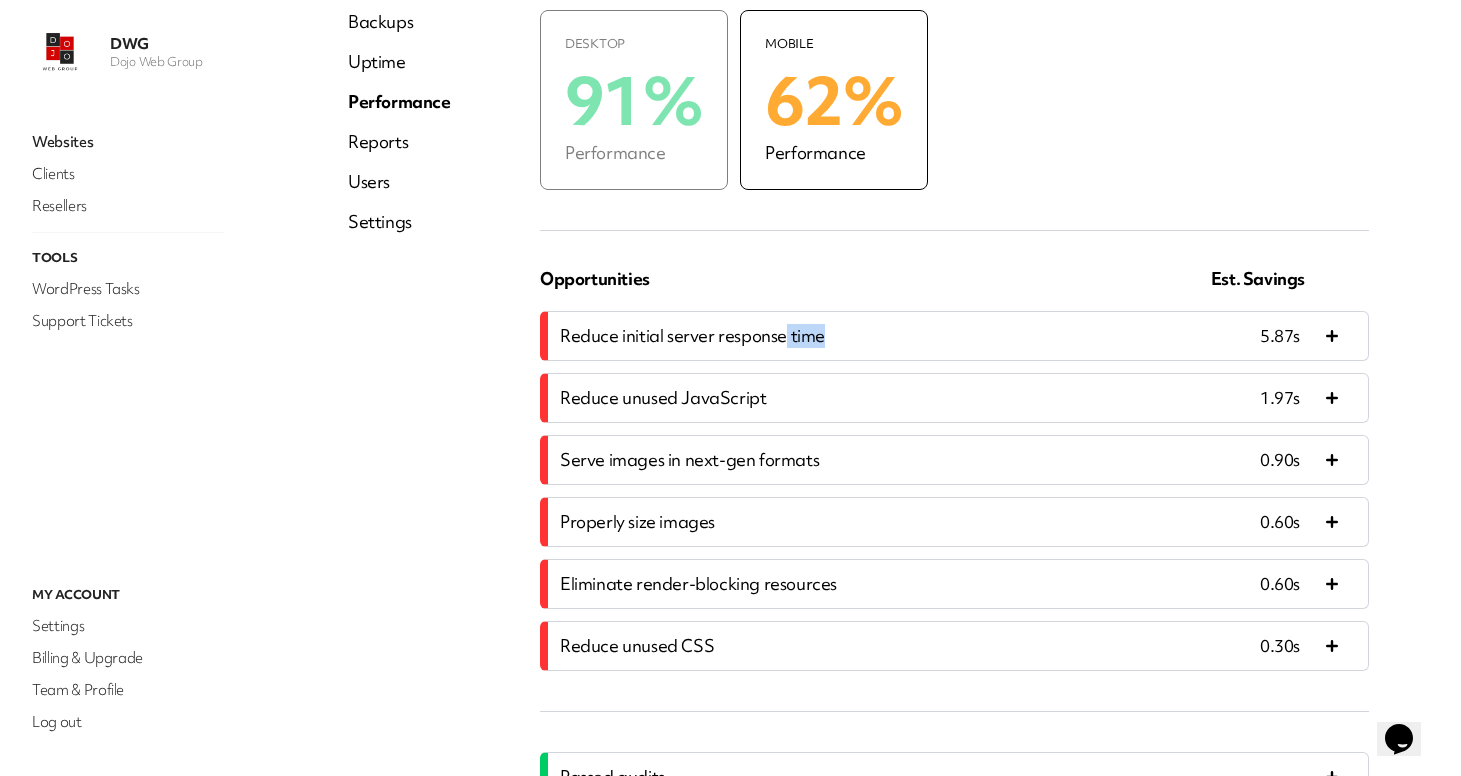 drag, startPoint x: 778, startPoint y: 331, endPoint x: 895, endPoint y: 346, distance: 117.95762 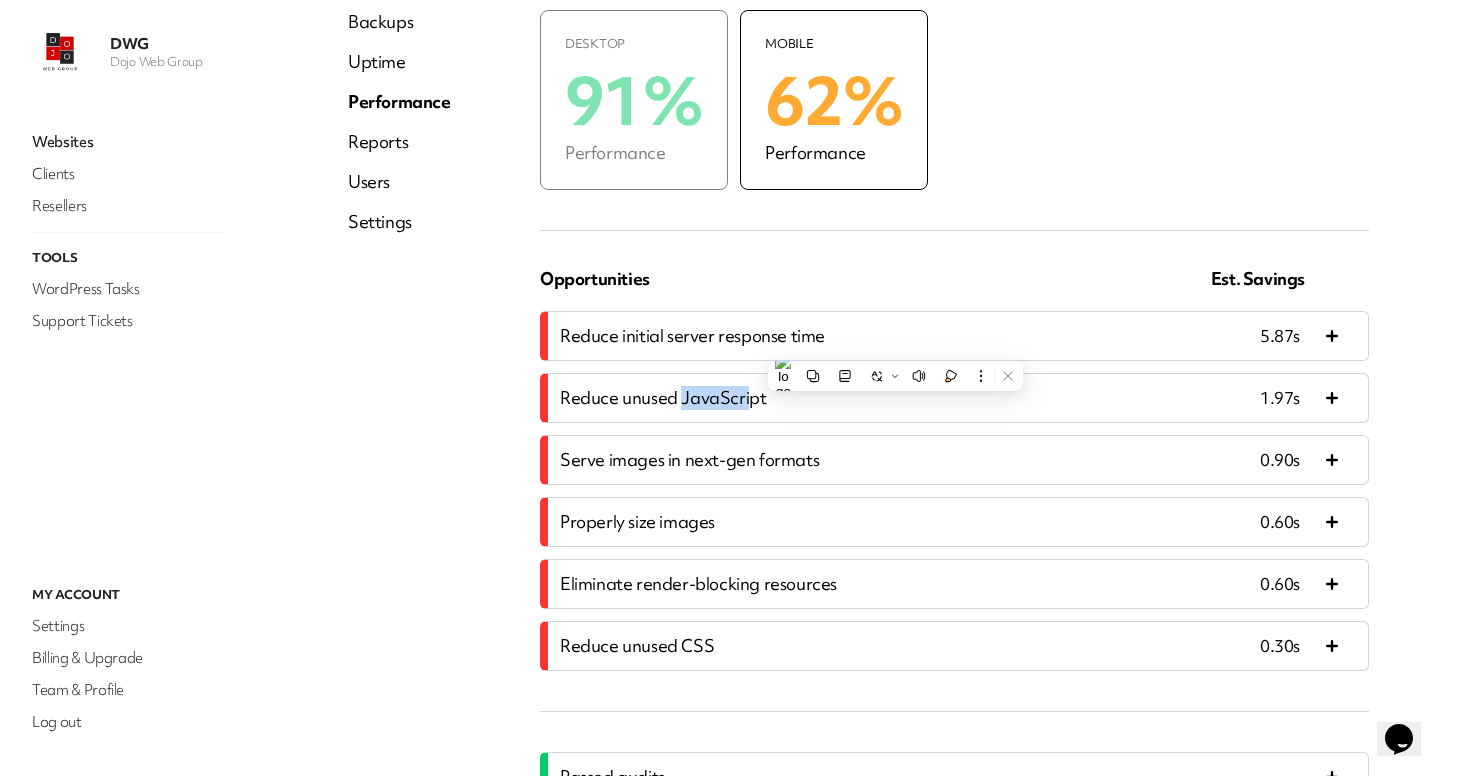 drag, startPoint x: 680, startPoint y: 406, endPoint x: 745, endPoint y: 395, distance: 65.9242 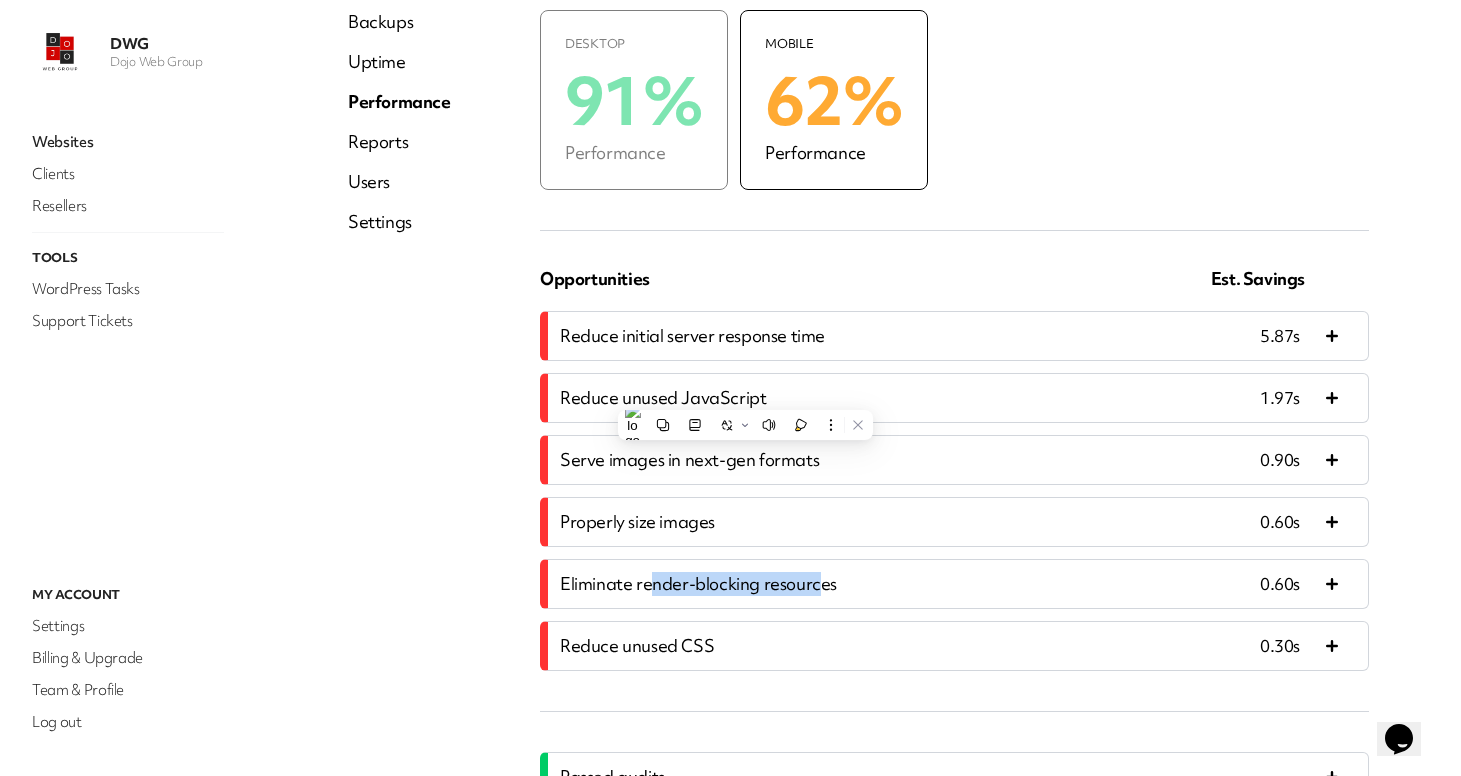drag, startPoint x: 704, startPoint y: 591, endPoint x: 813, endPoint y: 589, distance: 109.01835 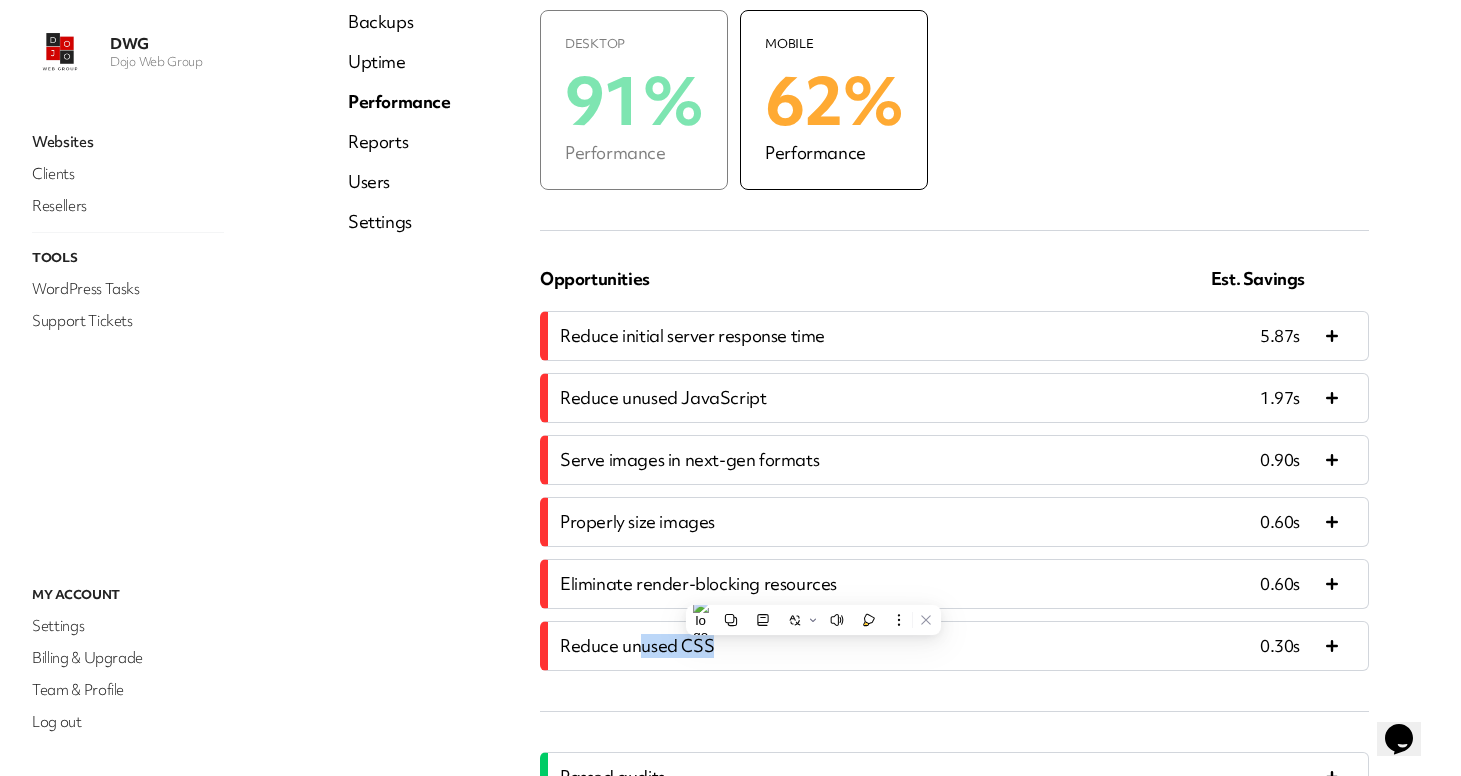 drag, startPoint x: 636, startPoint y: 642, endPoint x: 722, endPoint y: 649, distance: 86.28442 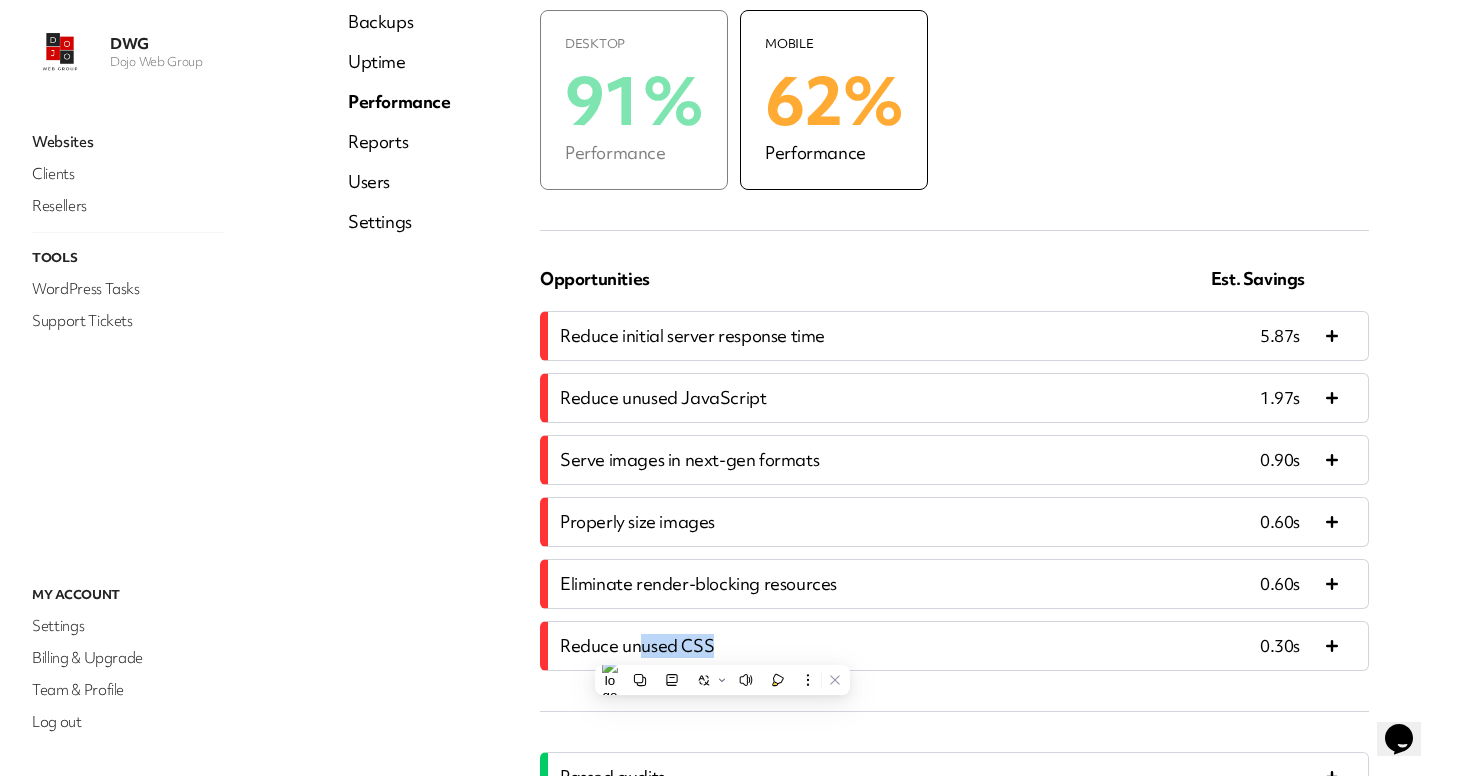 click on "Reduce unused CSS" at bounding box center (880, 646) 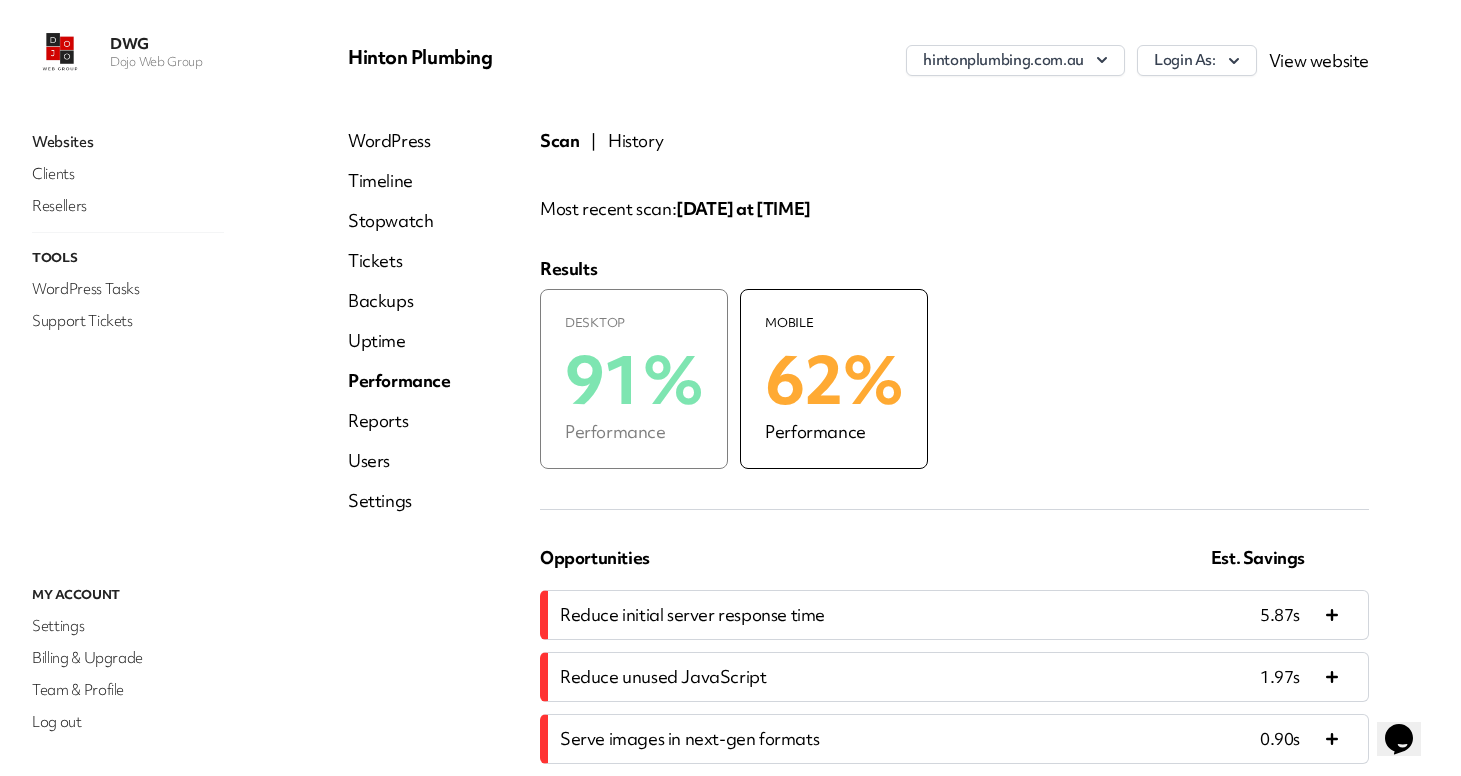 scroll, scrollTop: 277, scrollLeft: 0, axis: vertical 